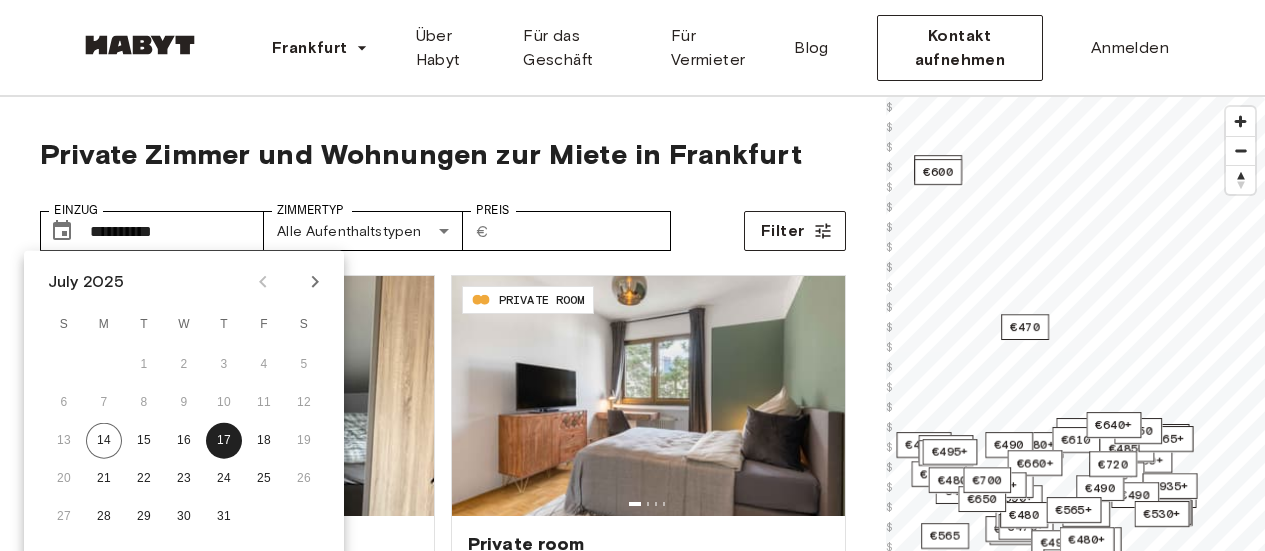 scroll, scrollTop: 0, scrollLeft: 0, axis: both 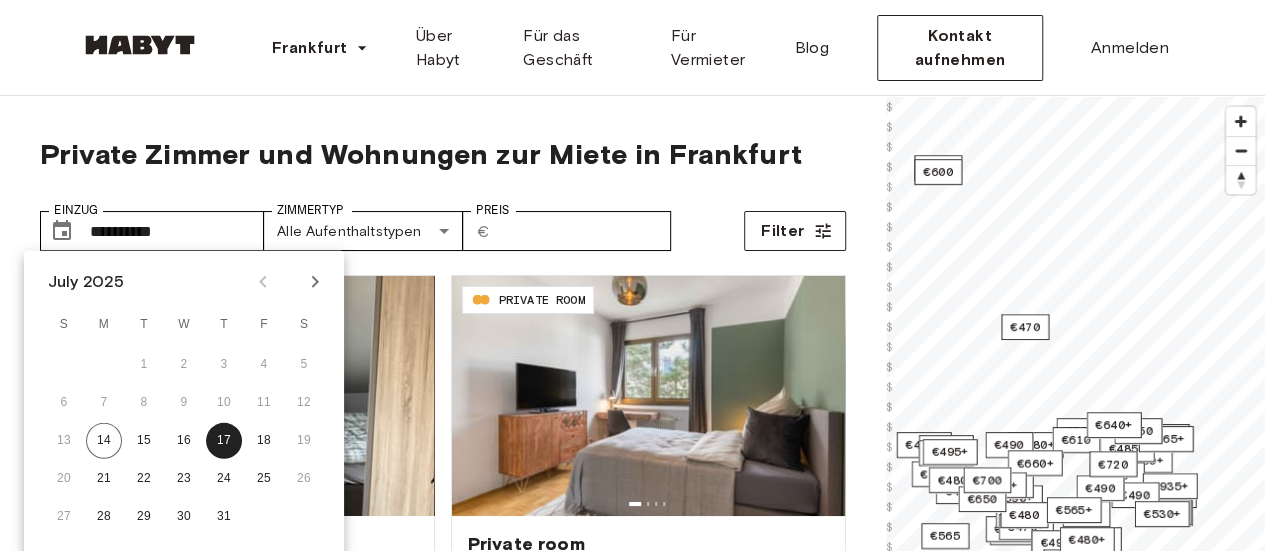 click 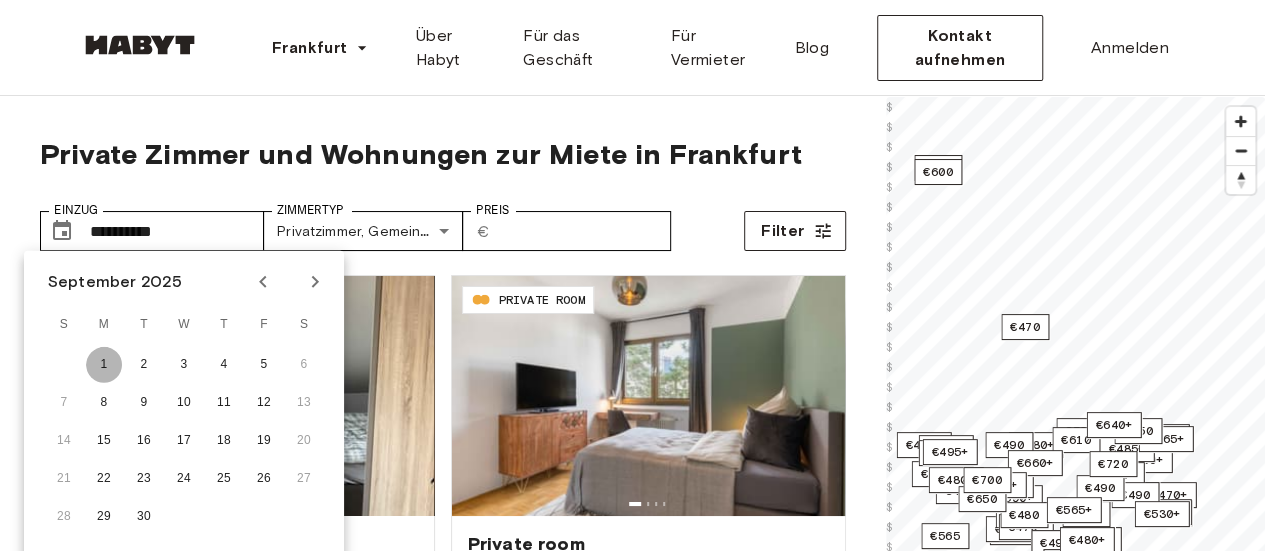 click on "1" at bounding box center (104, 365) 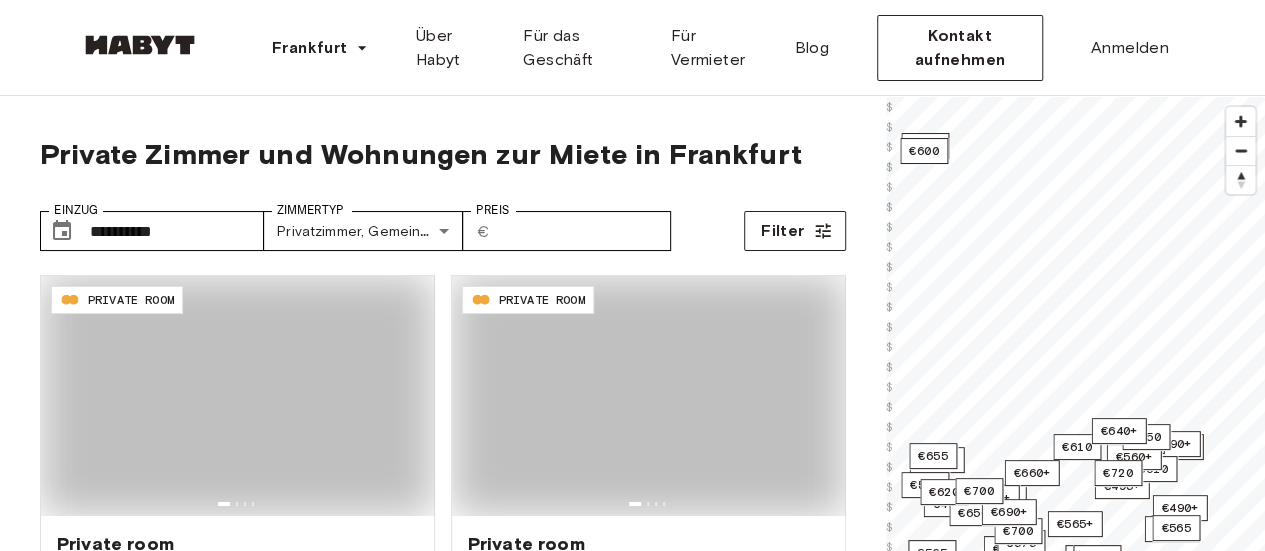 type on "**********" 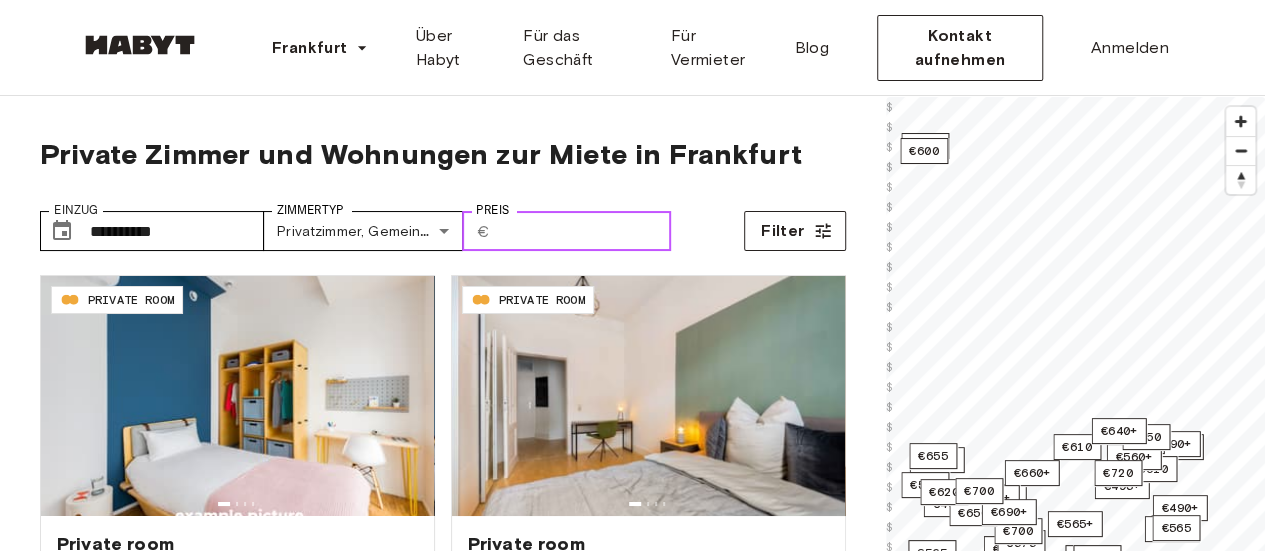 click on "Preis" at bounding box center (584, 231) 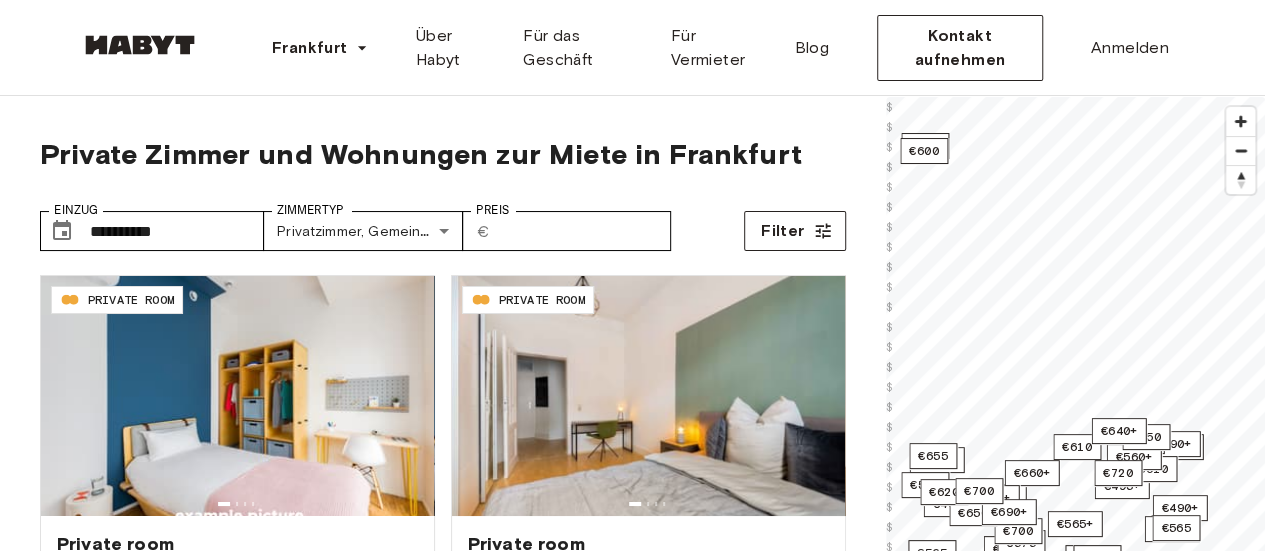 click on "**********" at bounding box center [443, 223] 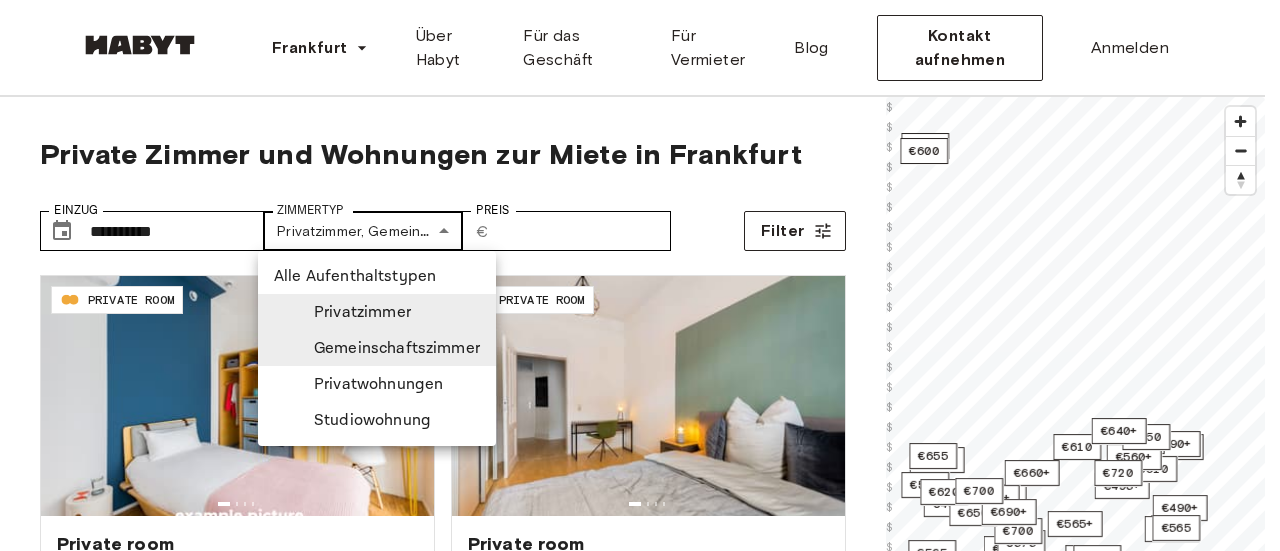 click on "**********" at bounding box center (640, 2408) 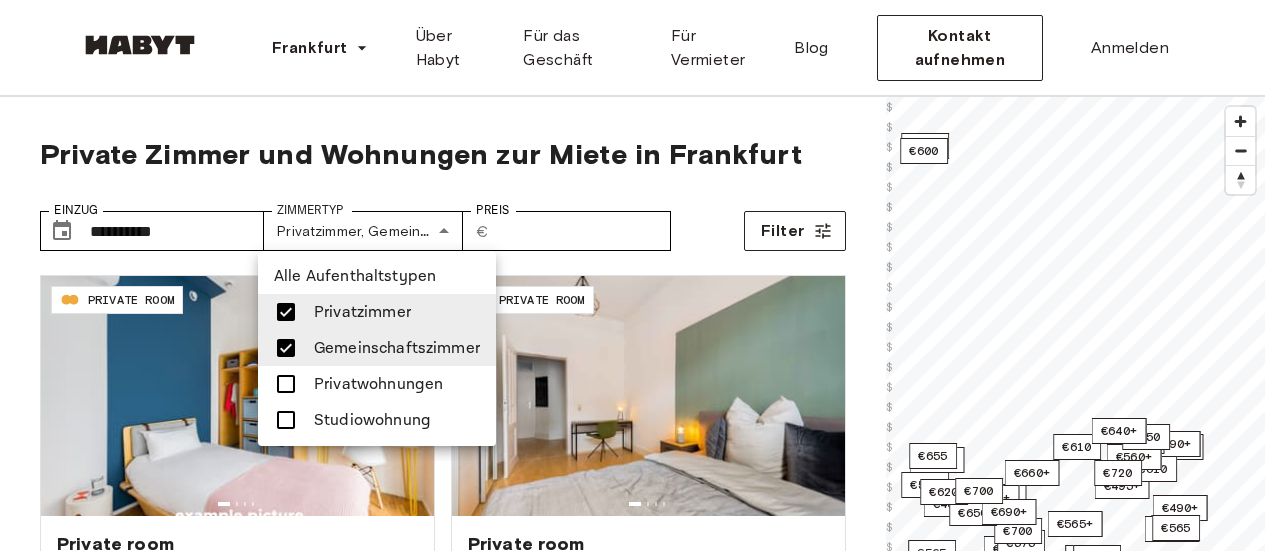 click at bounding box center (286, 384) 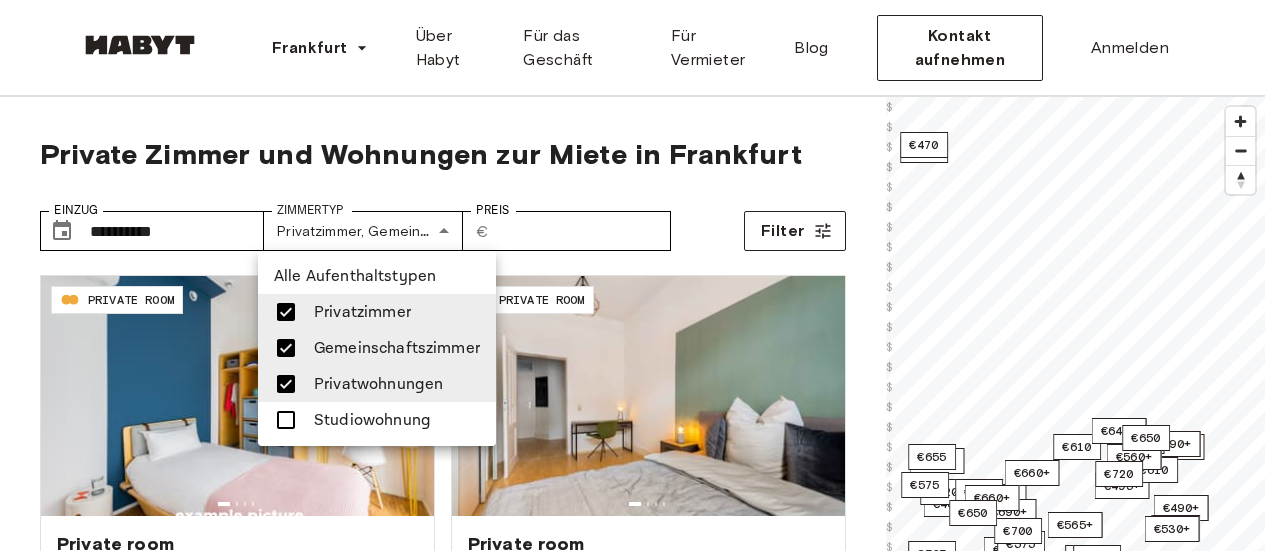 click at bounding box center [640, 275] 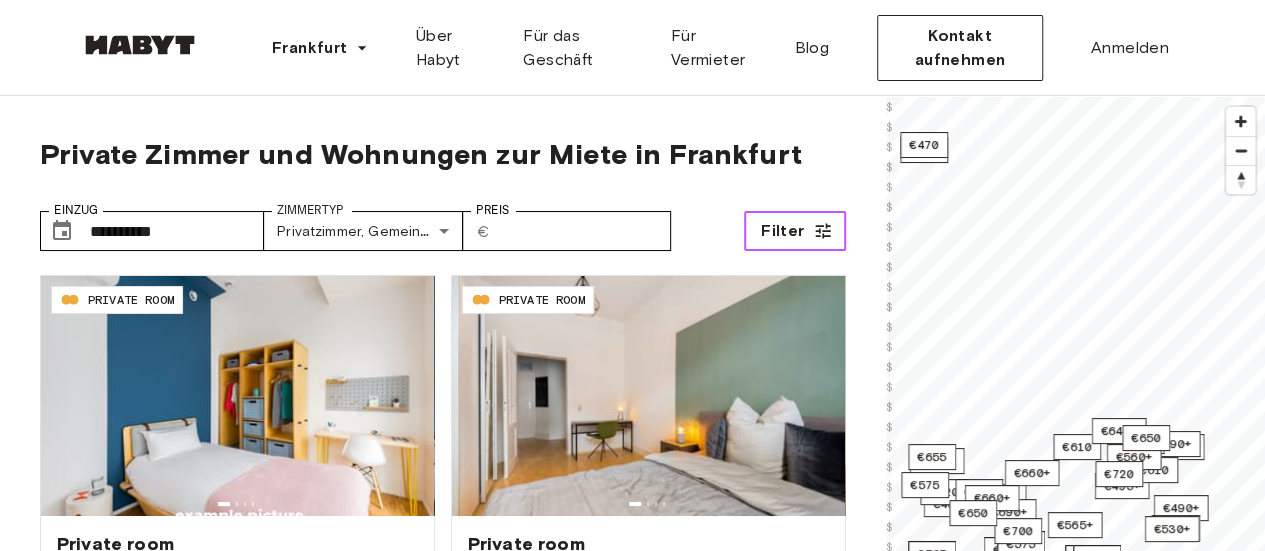 click on "Filter" at bounding box center [794, 231] 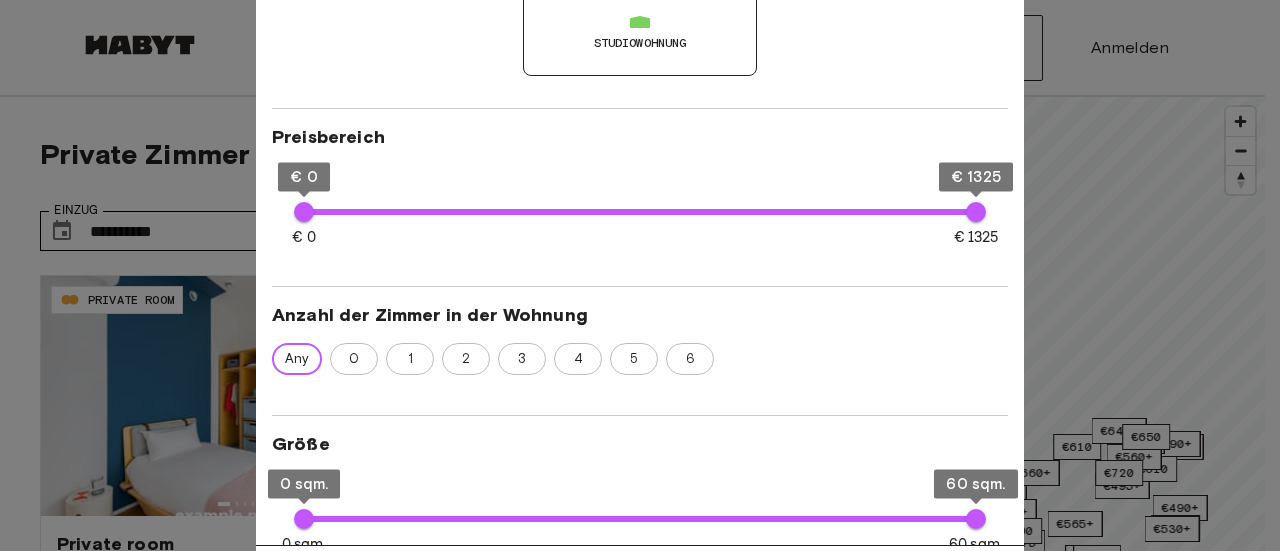 scroll, scrollTop: 410, scrollLeft: 0, axis: vertical 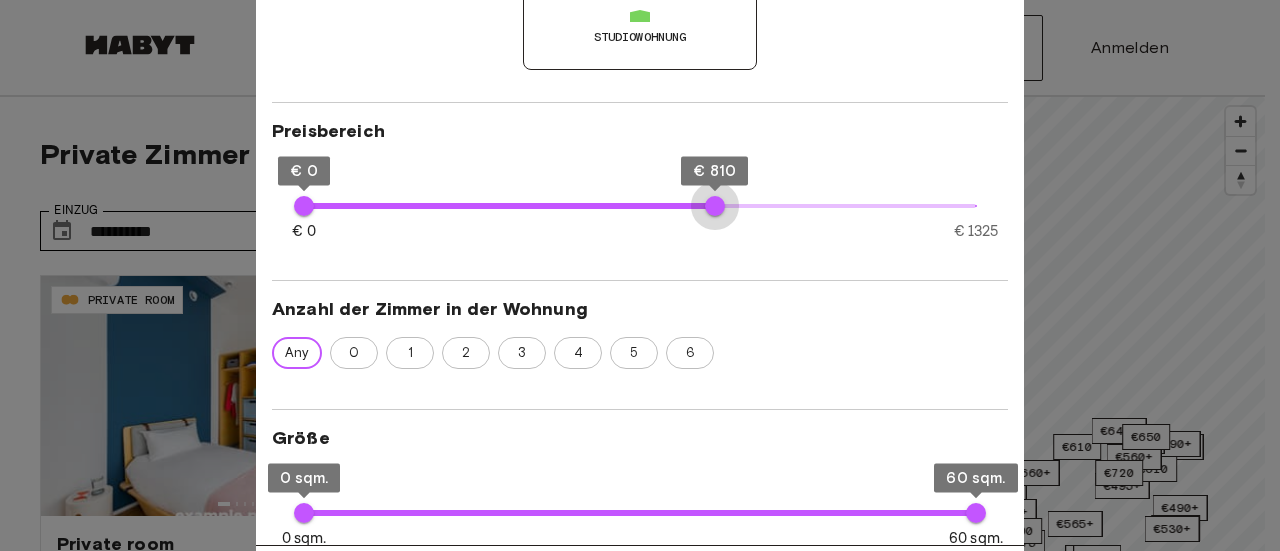 type on "***" 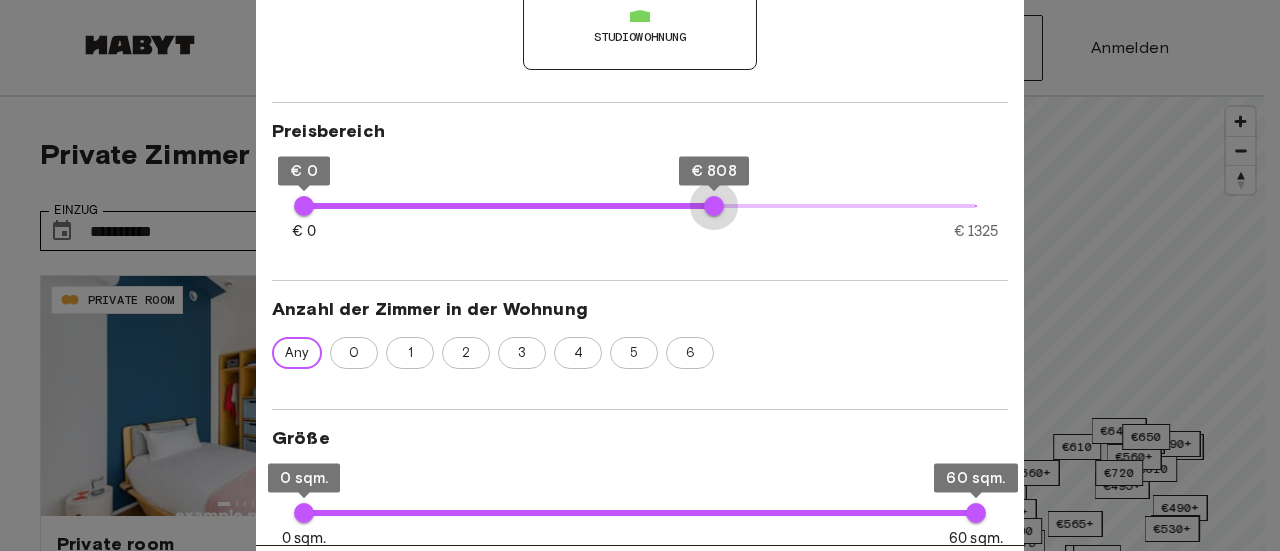 drag, startPoint x: 970, startPoint y: 199, endPoint x: 714, endPoint y: 204, distance: 256.04883 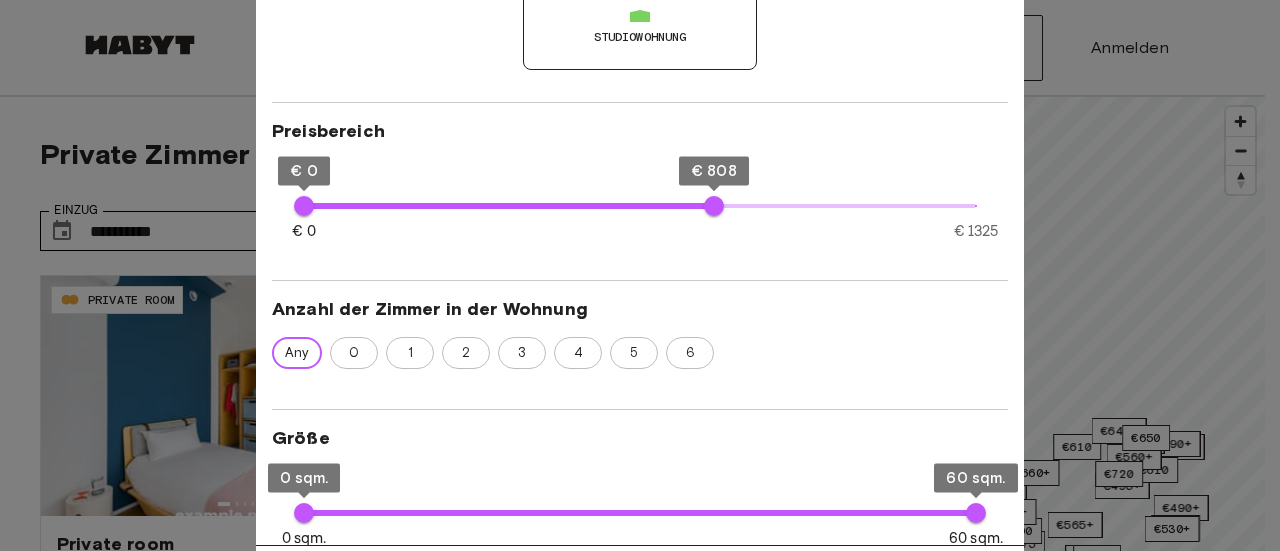 click on "Anzahl der Zimmer in der Wohnung" at bounding box center (640, 309) 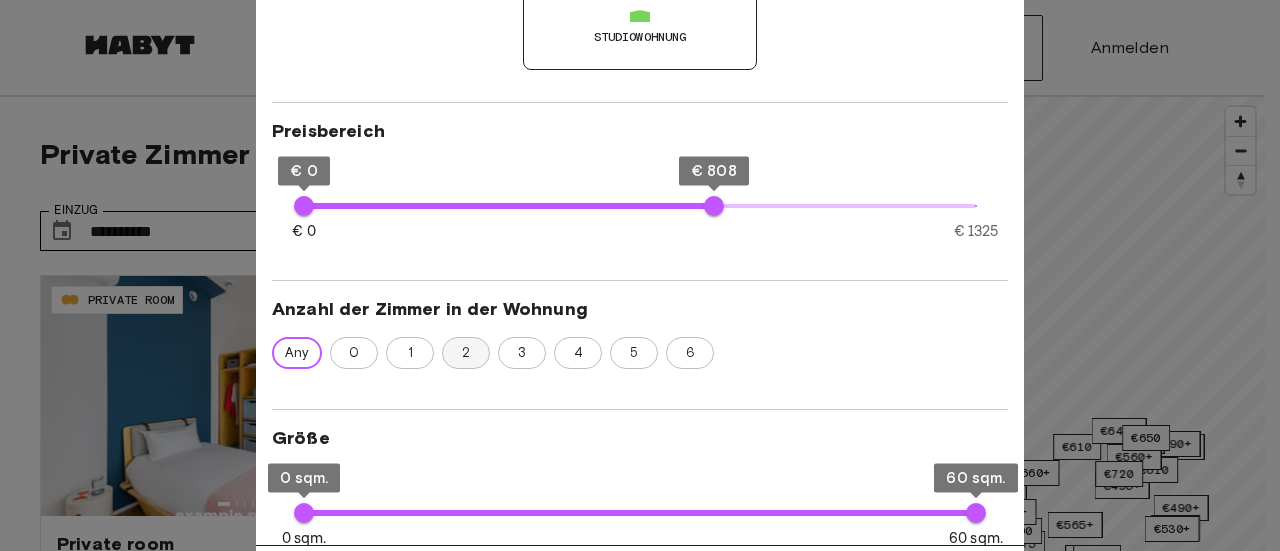 click on "2" at bounding box center [466, 353] 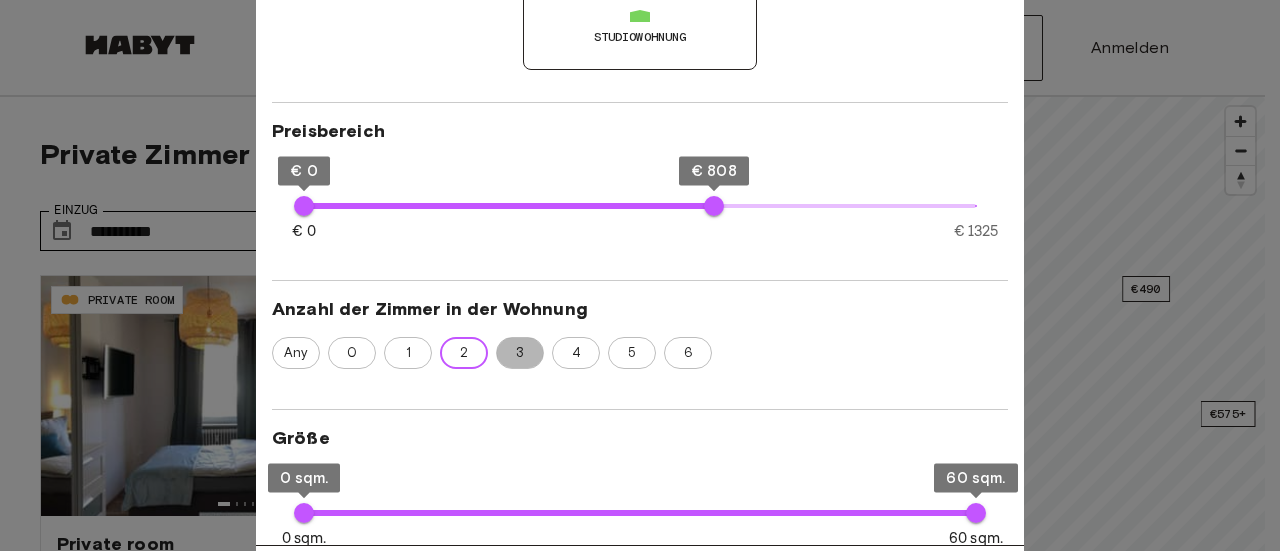 click on "3" at bounding box center (520, 353) 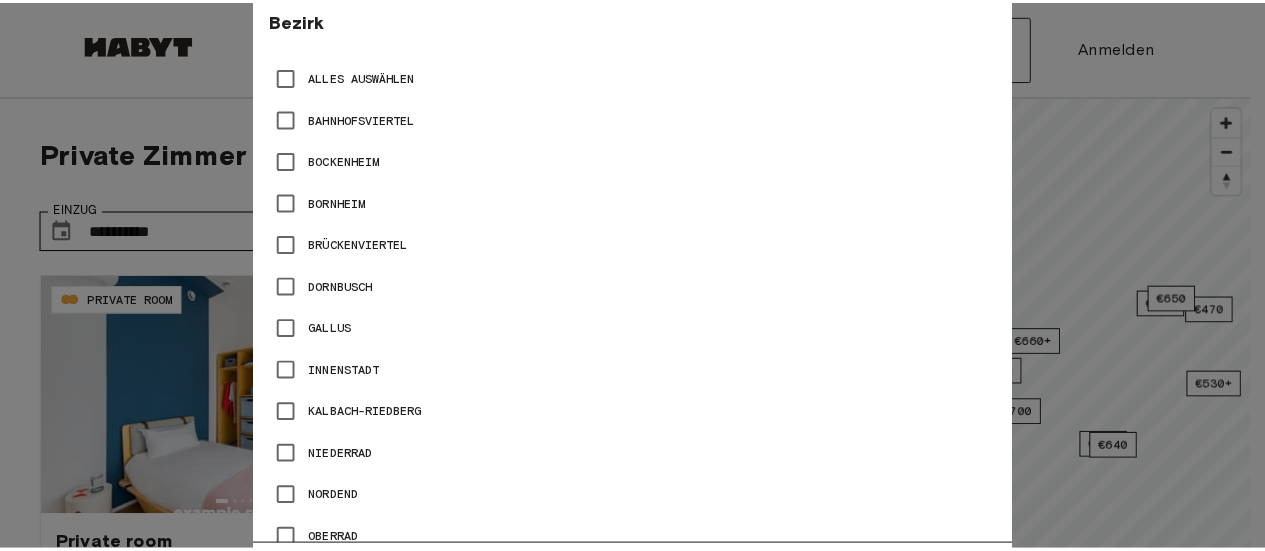 scroll, scrollTop: 1226, scrollLeft: 0, axis: vertical 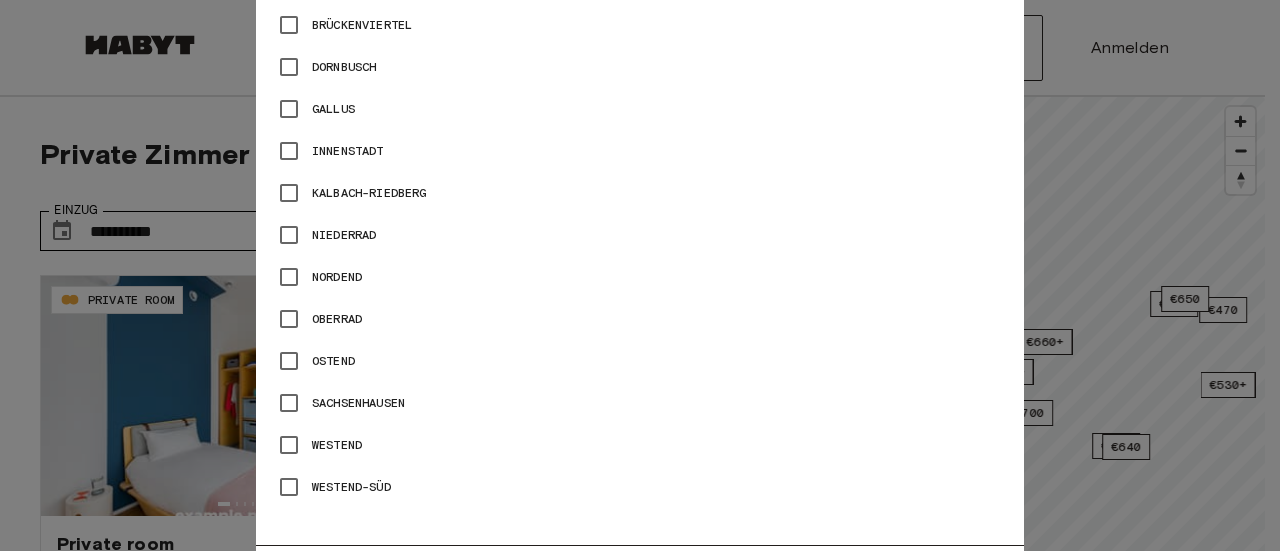 click at bounding box center [640, 275] 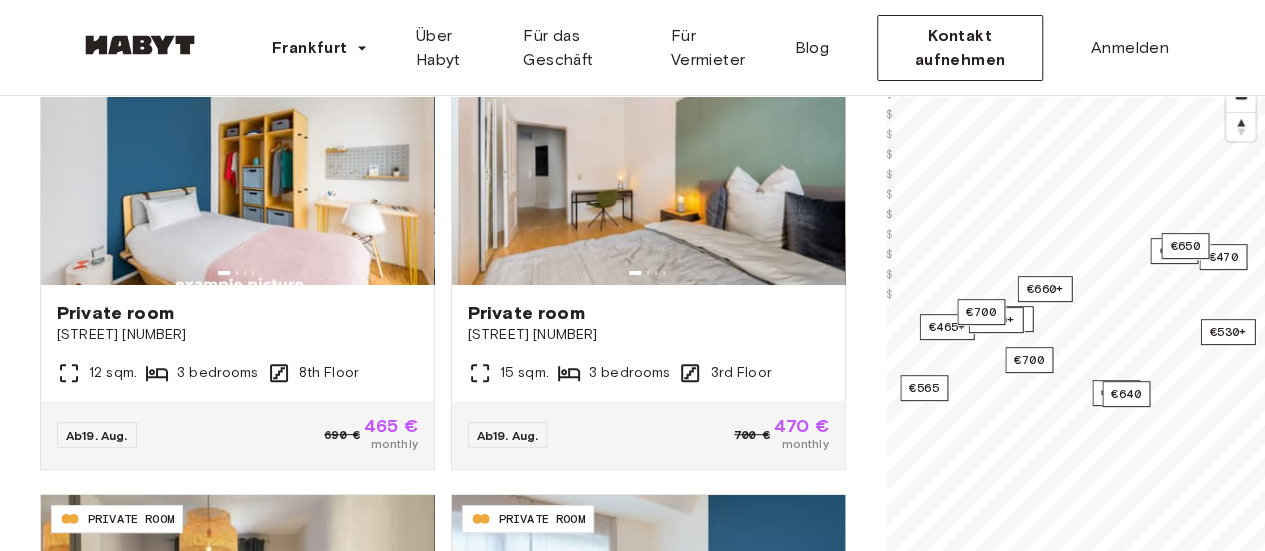 scroll, scrollTop: 231, scrollLeft: 0, axis: vertical 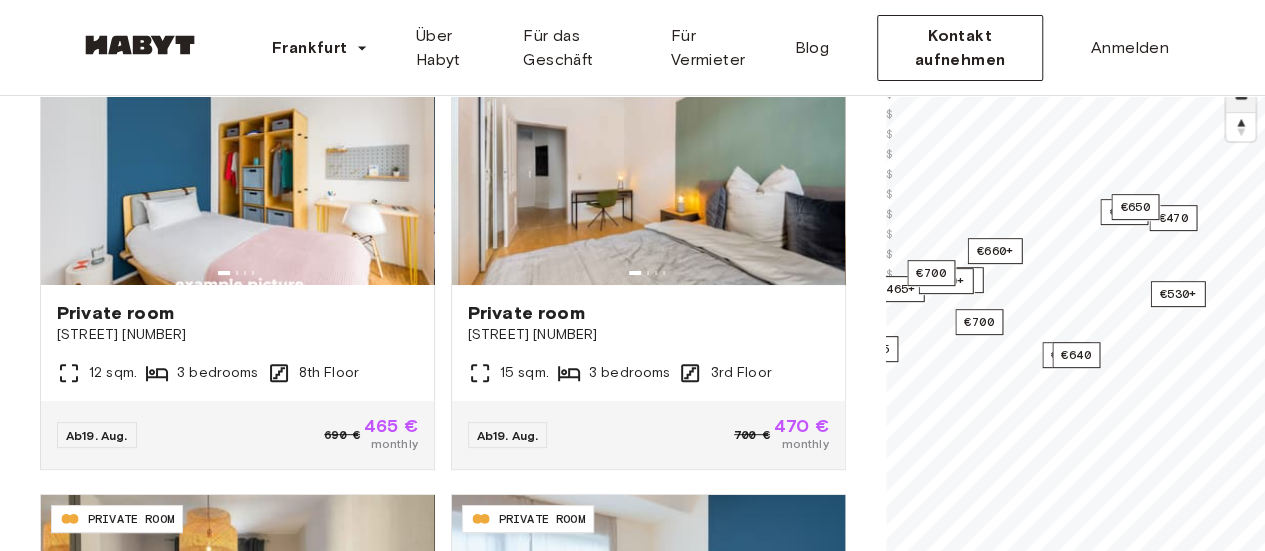 click at bounding box center (1240, 98) 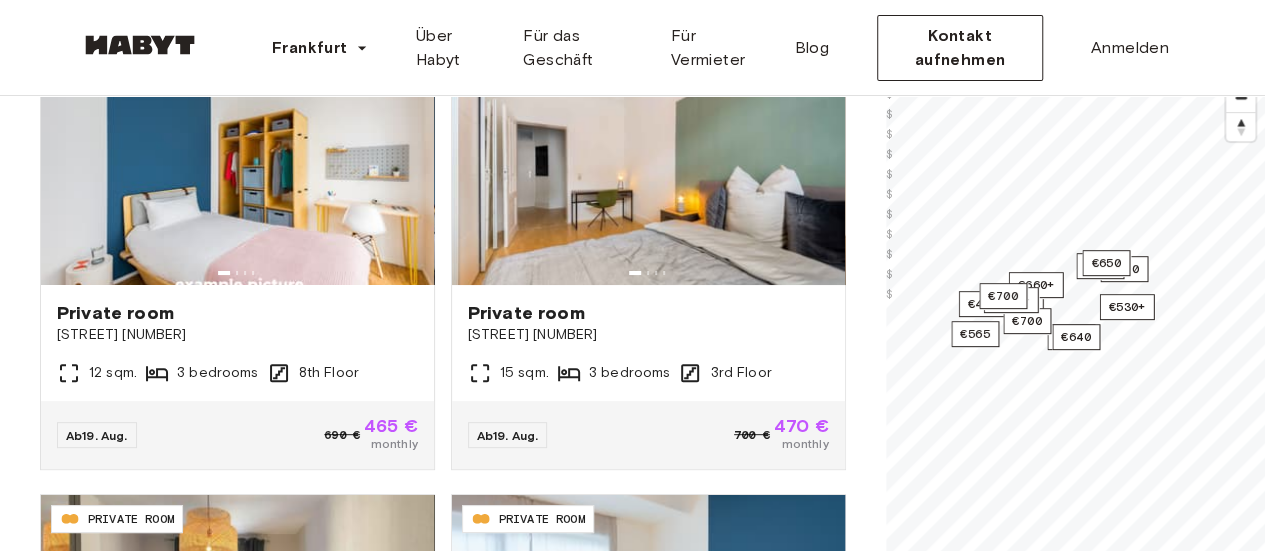 click on "Frankfurt Europe Amsterdam Berlin Frankfurt Hamburg Lissabon Madrid Mailand Modena Paris Turin München Rotterdam Stuttgart Düsseldorf Köln Zürich Den Haag Graz Brüssel Leipzig Asia Hongkong Singapur Seoul Phuket Tokyo Über Habyt Für das Geschäft Für Vermieter Blog Kontakt aufnehmen Anmelden" at bounding box center (632, 48) 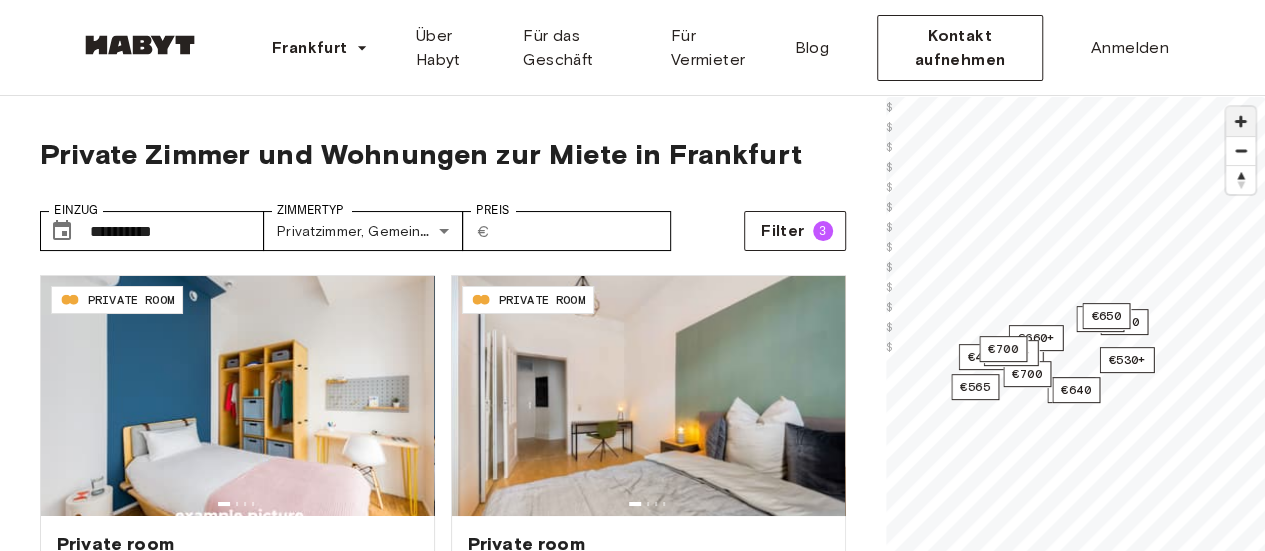 click at bounding box center (1240, 121) 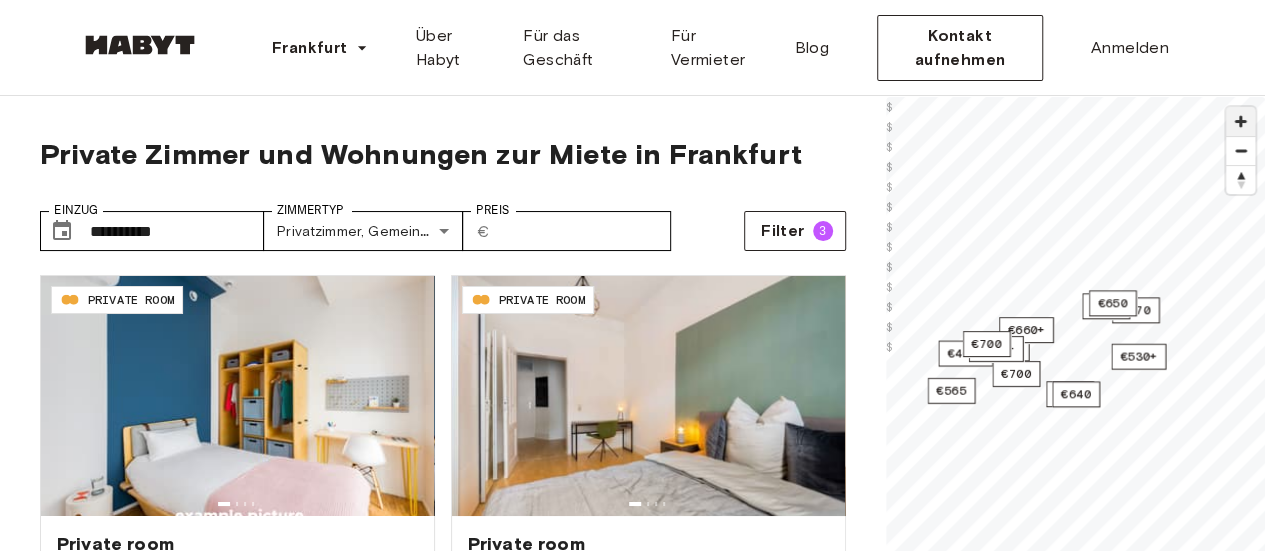 click at bounding box center [1240, 121] 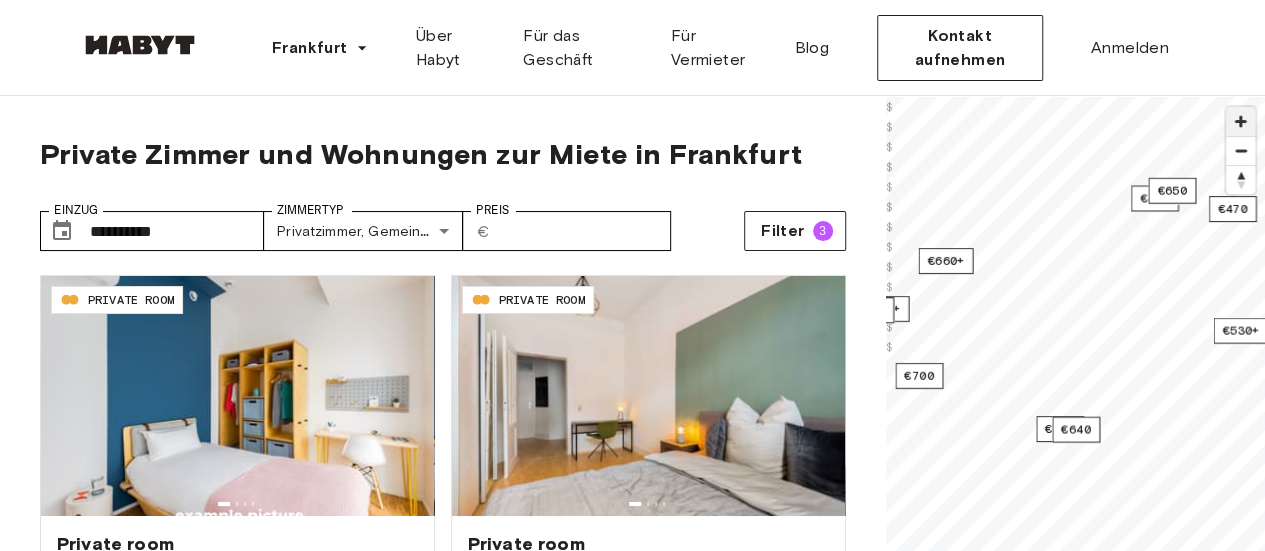 click at bounding box center (1240, 121) 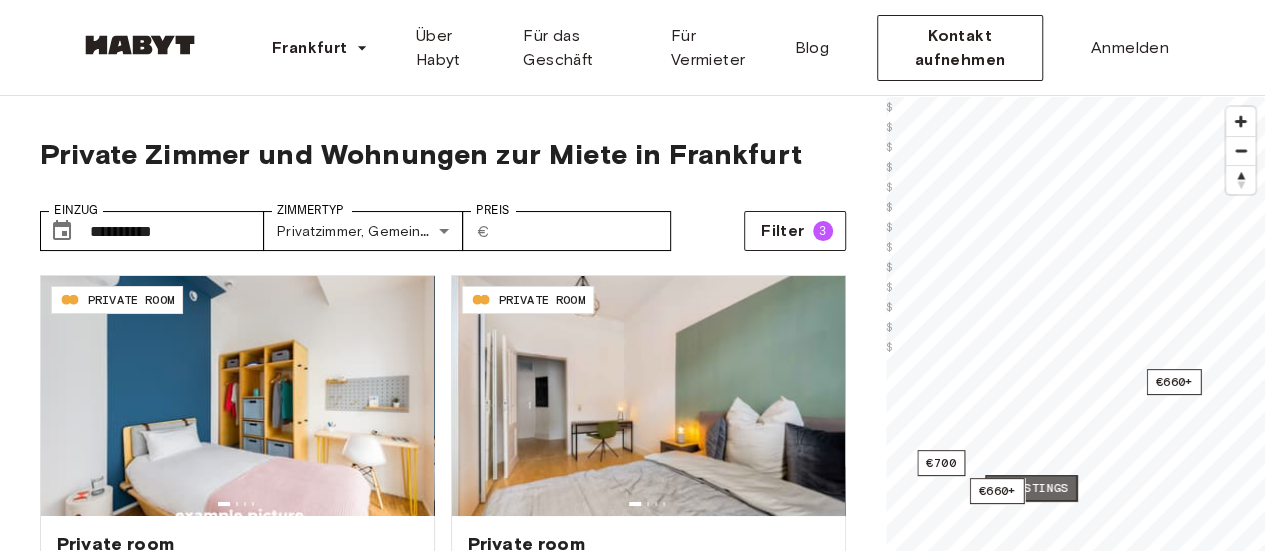 click on "2 listings" at bounding box center (1031, 488) 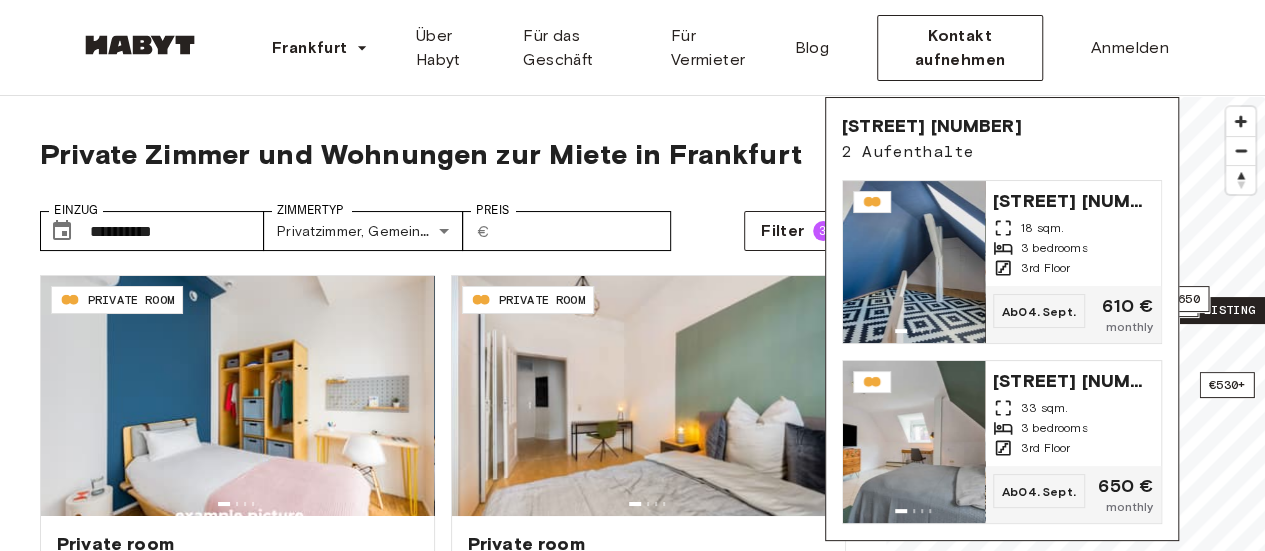 click on "1 listing" at bounding box center [1221, 310] 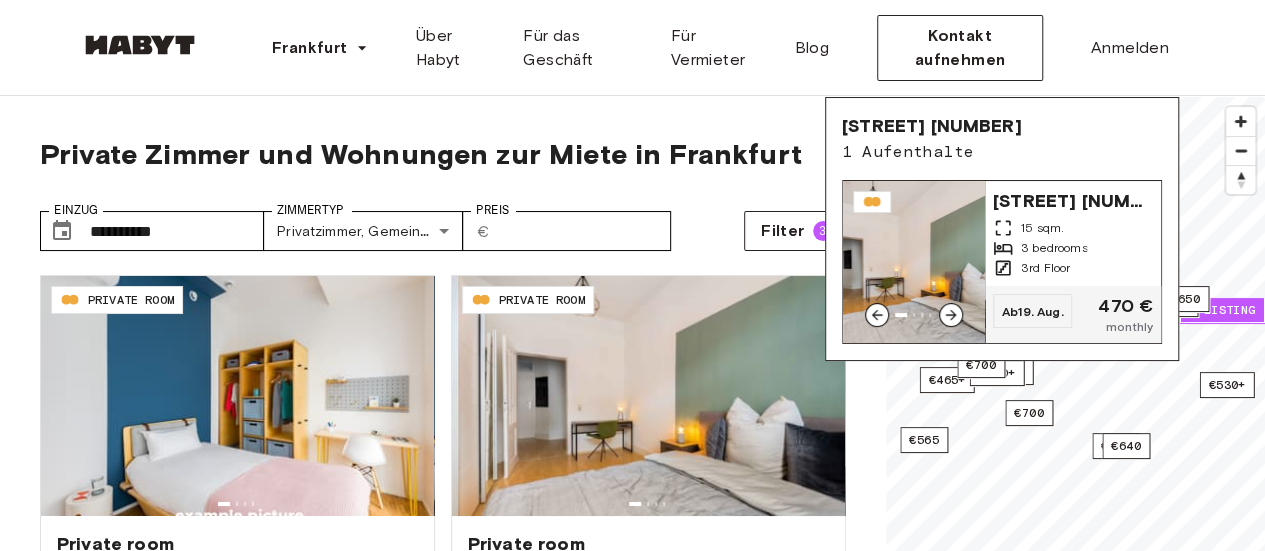 click on "Freiligrathstraße 54 15 sqm. 3 bedrooms 3rd Floor" at bounding box center [1073, 233] 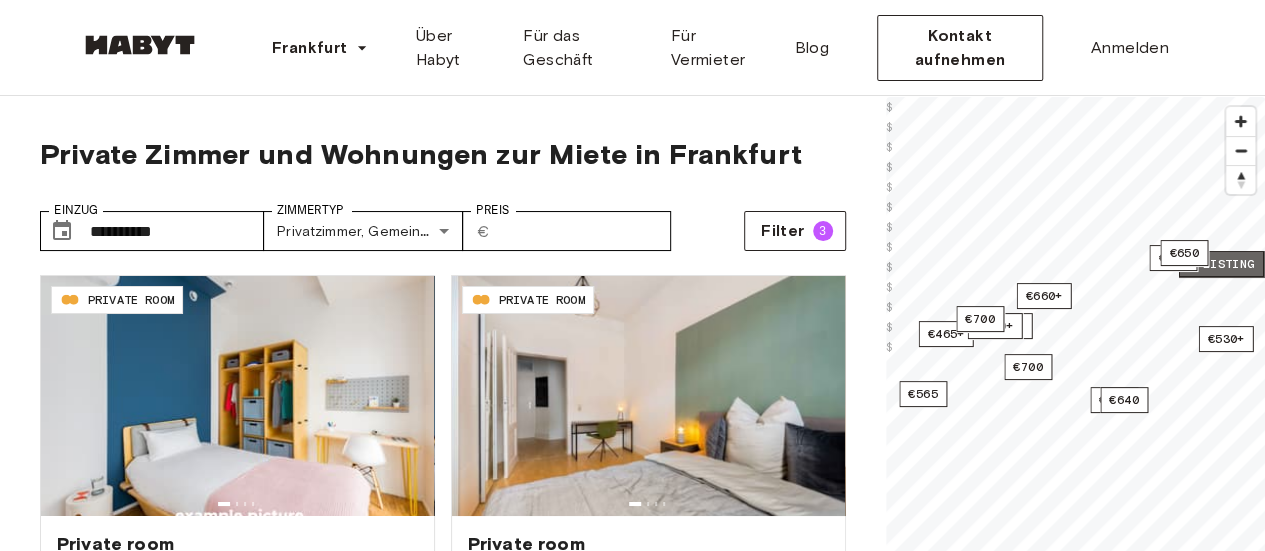click on "1 listing" at bounding box center (1220, 264) 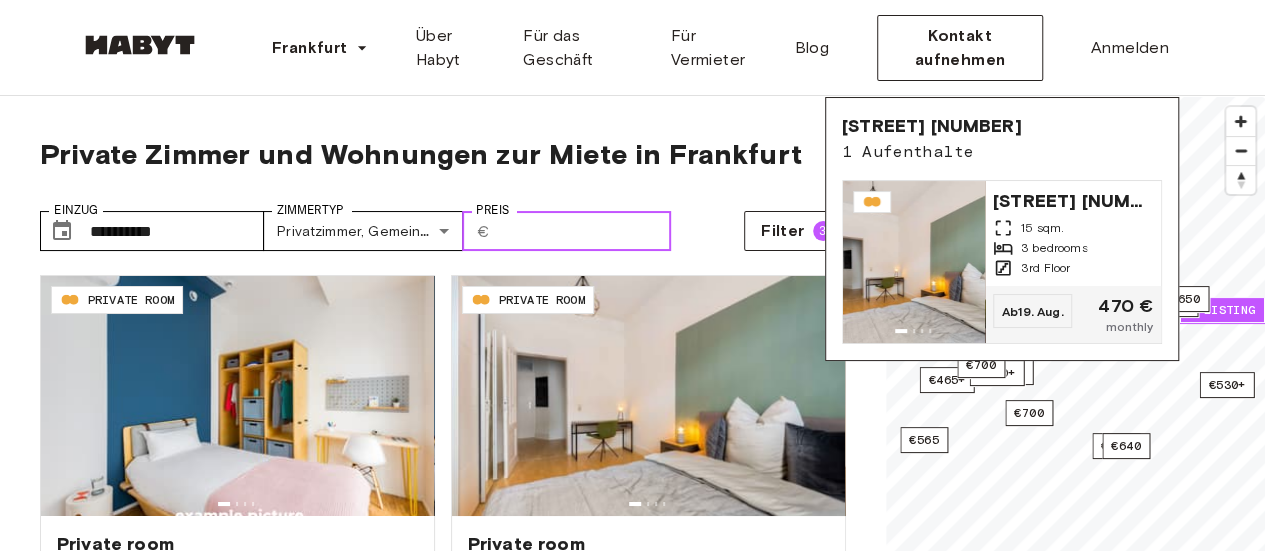 click on "***" at bounding box center [584, 231] 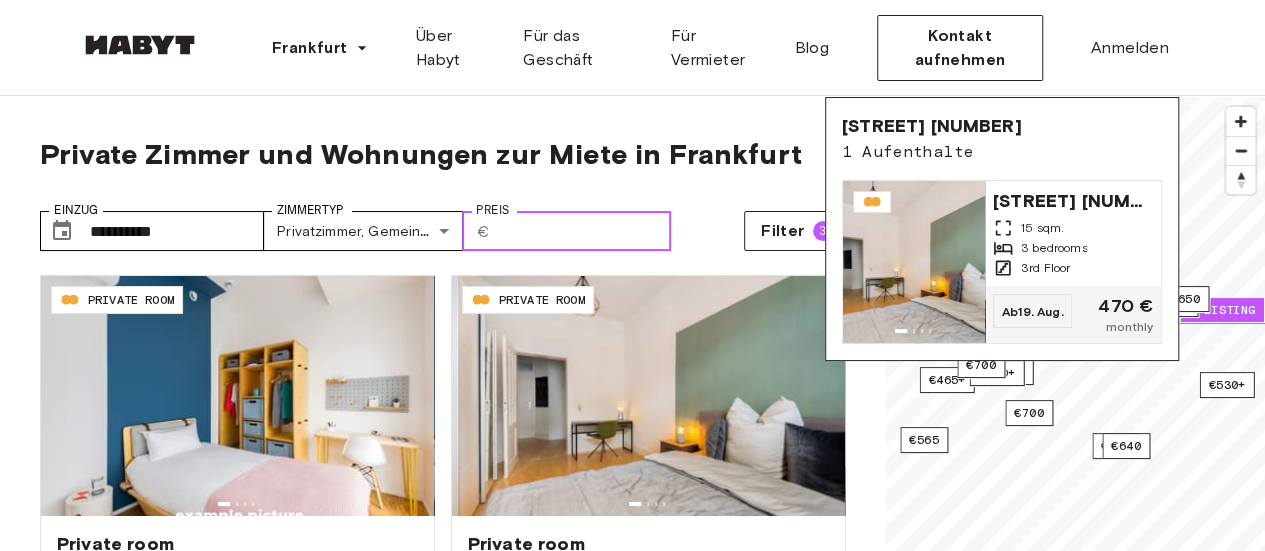 type on "*" 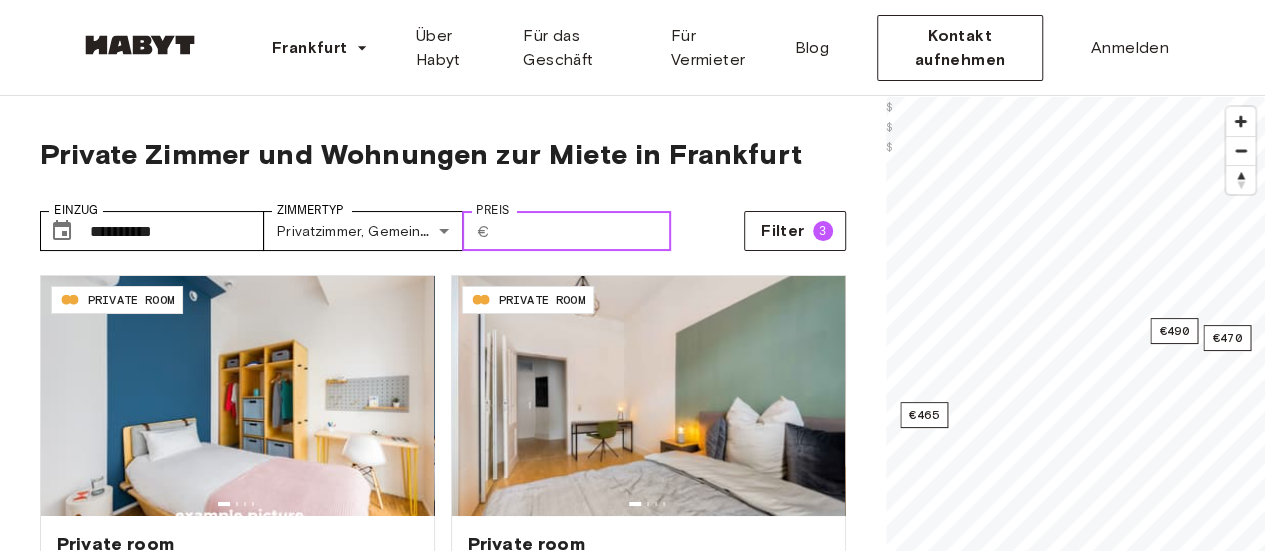 type on "***" 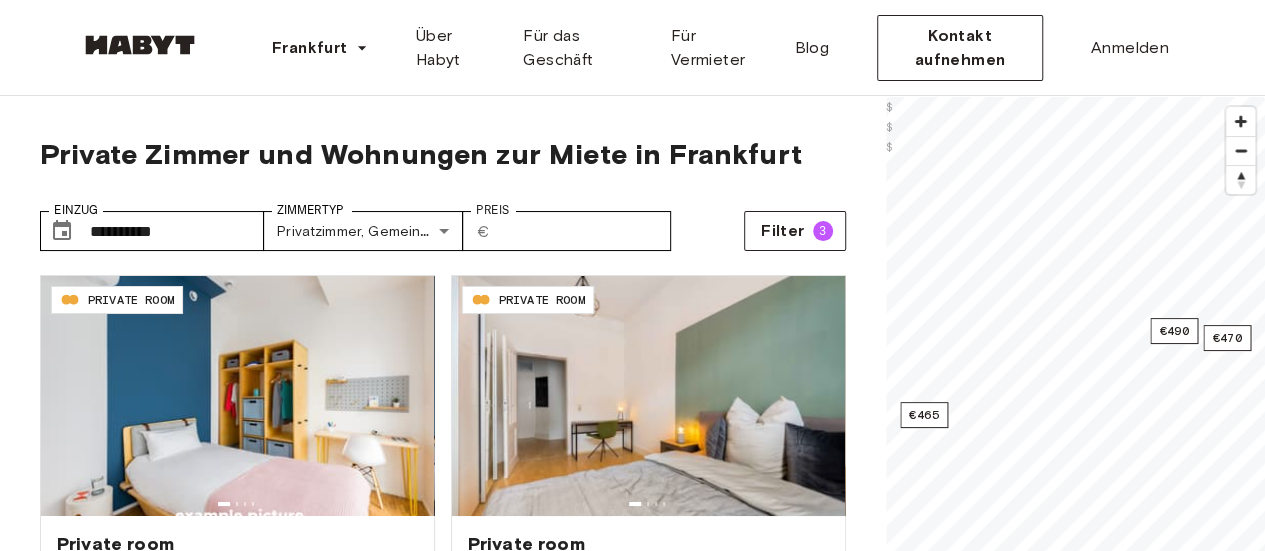 click on "**********" at bounding box center [443, 223] 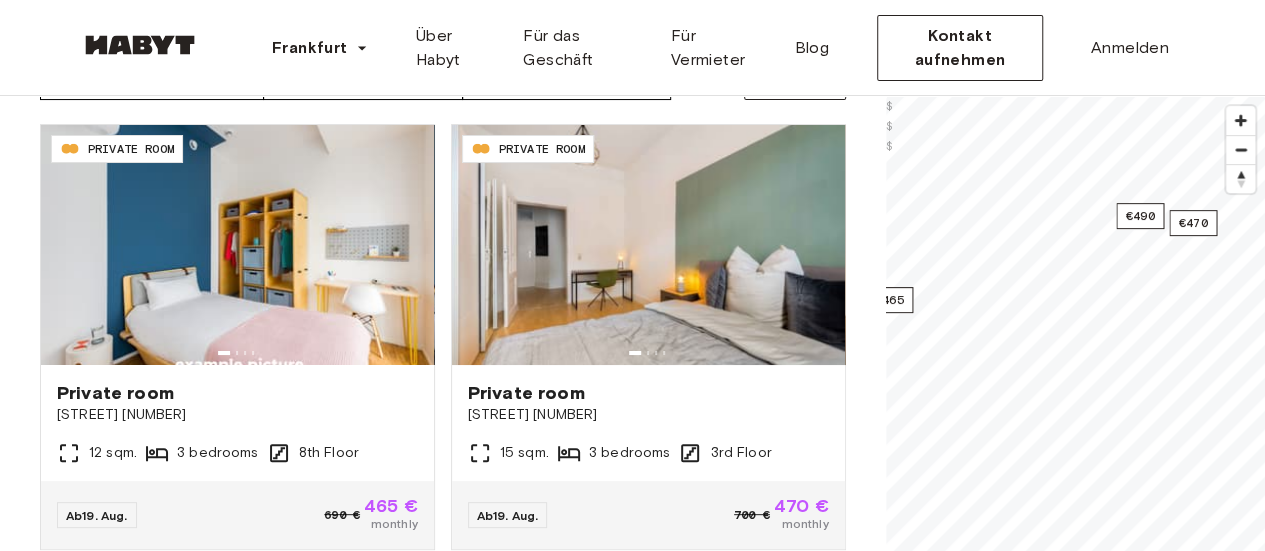 scroll, scrollTop: 152, scrollLeft: 0, axis: vertical 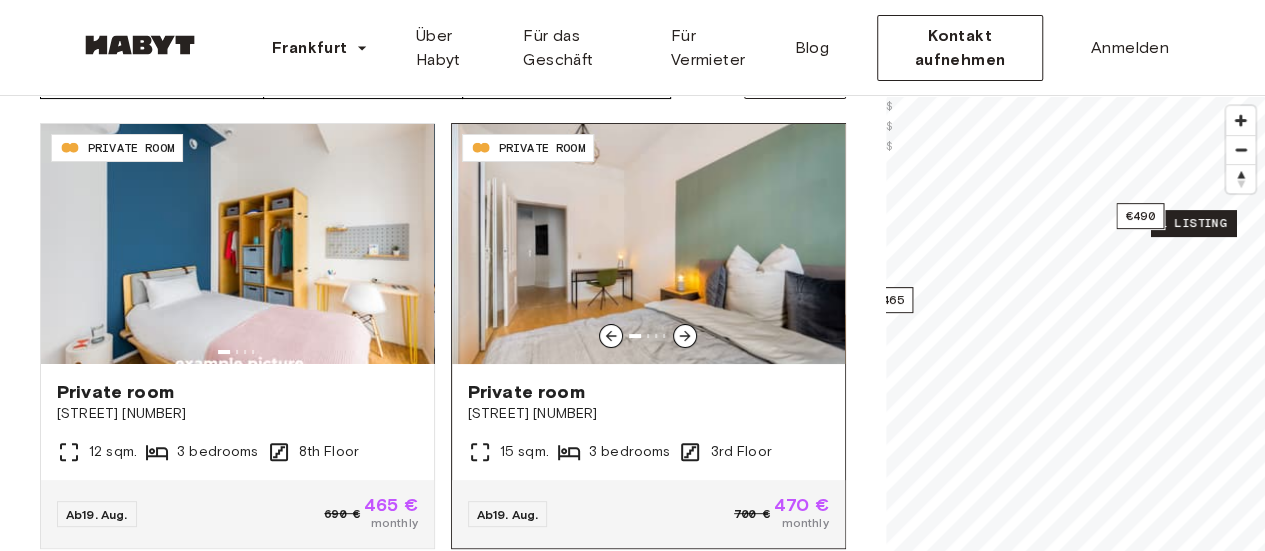 click 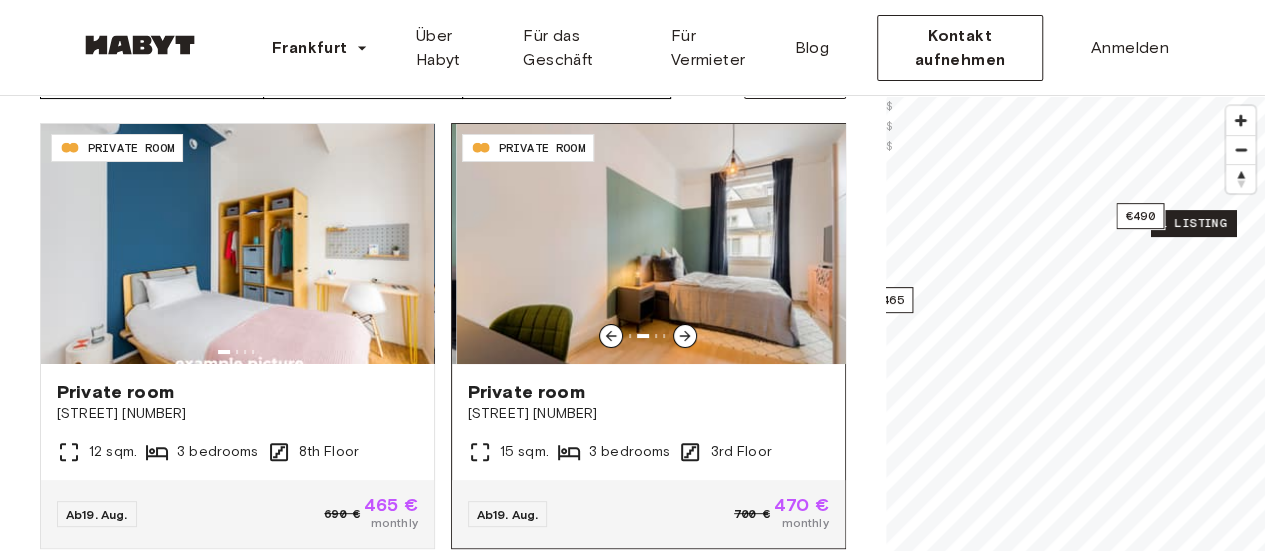 click 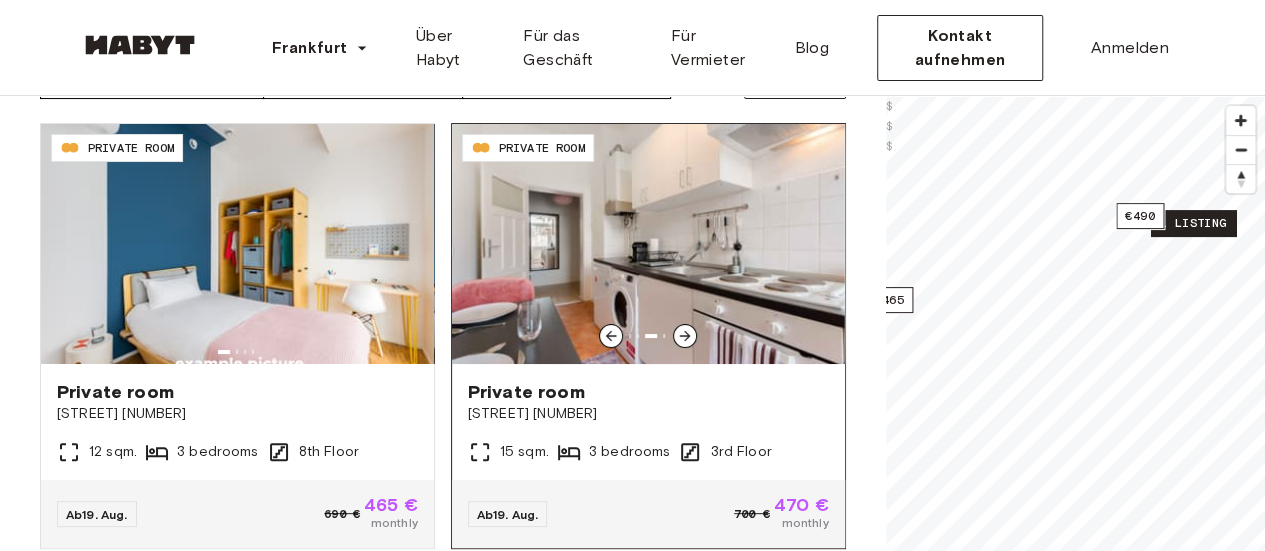 click 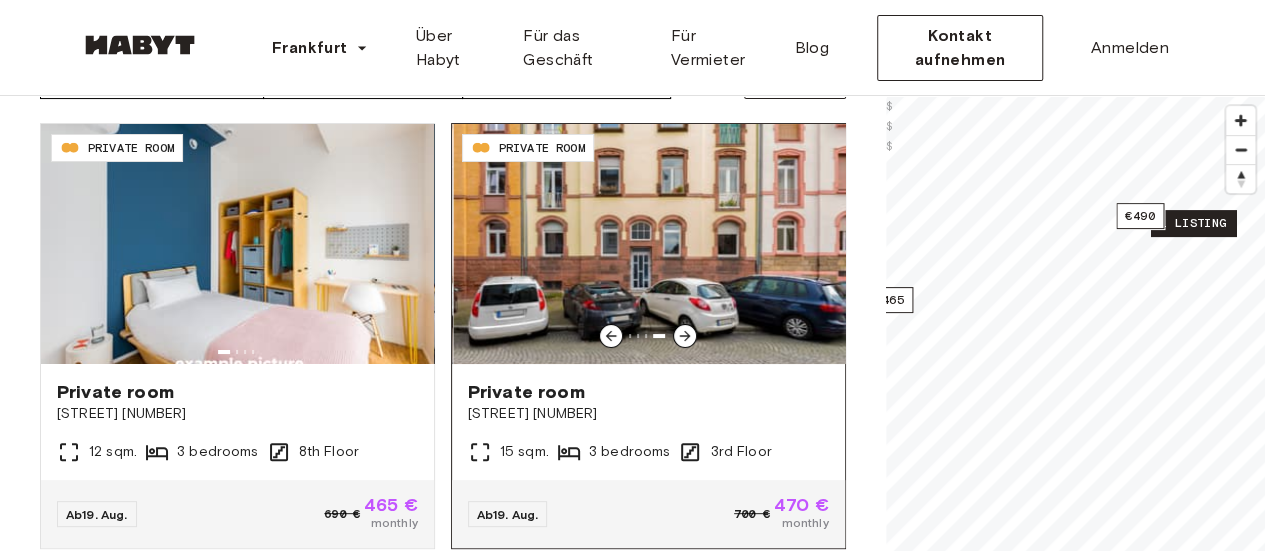 click 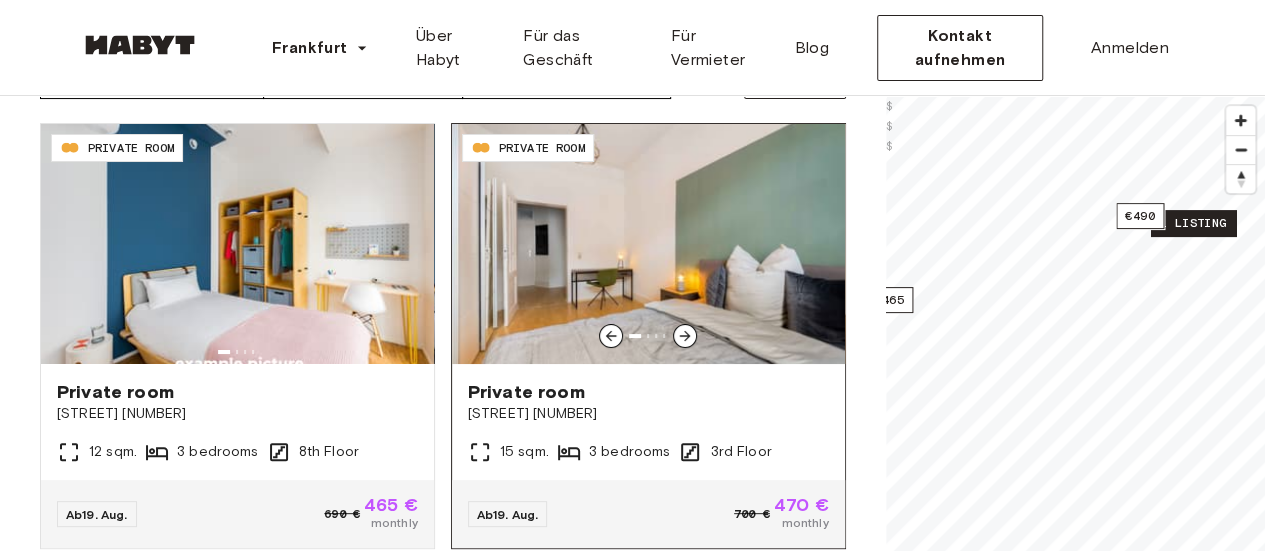 click 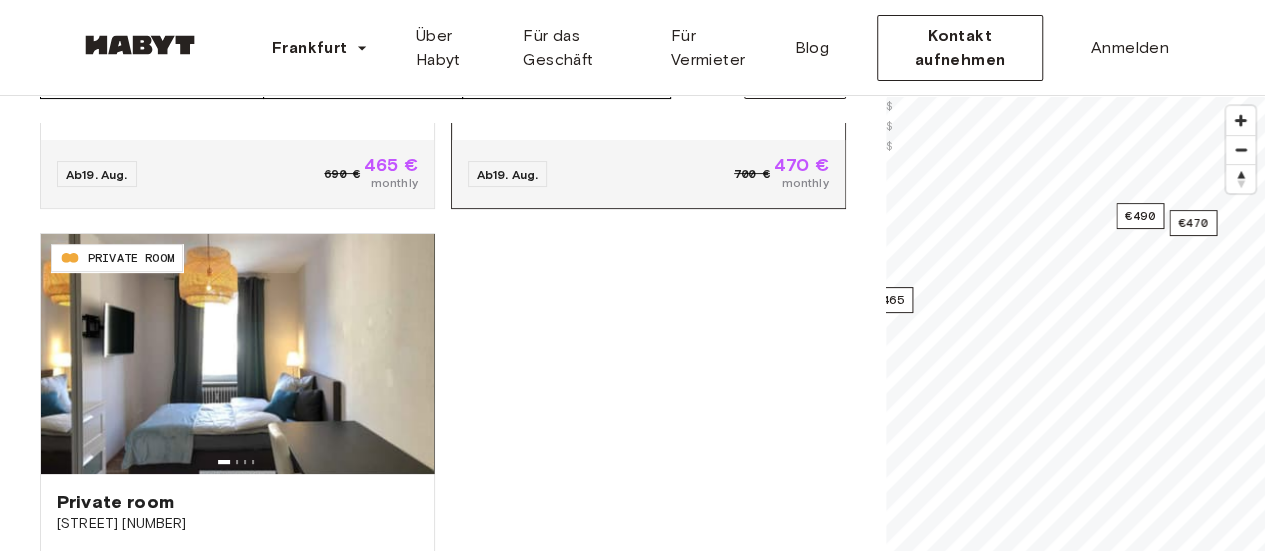 scroll, scrollTop: 378, scrollLeft: 0, axis: vertical 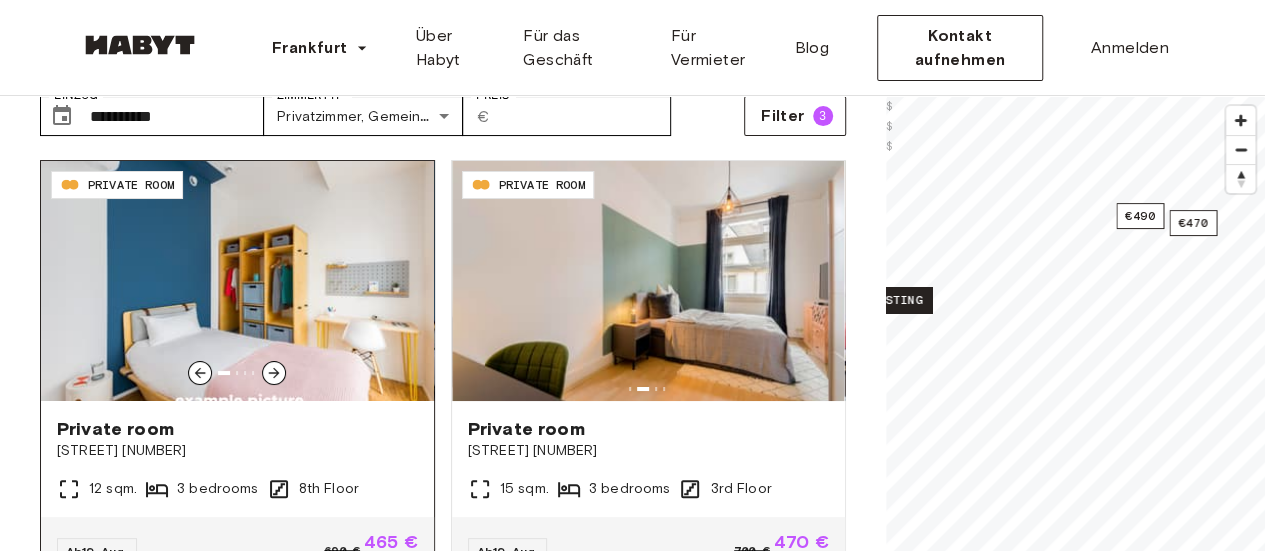 click at bounding box center [237, 281] 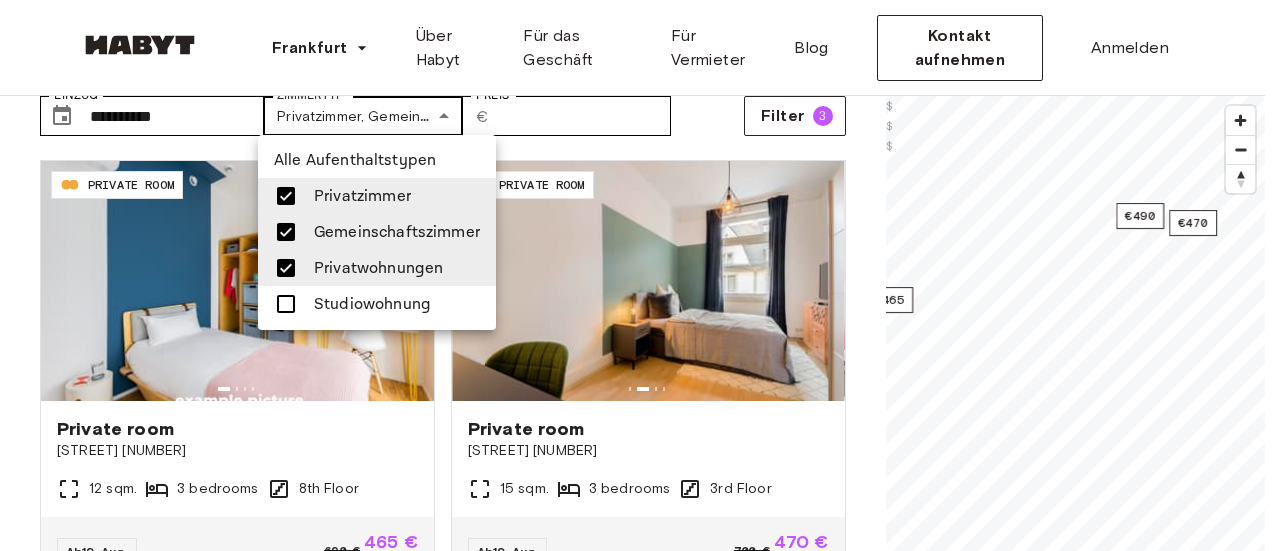 click on "**********" at bounding box center (640, 2293) 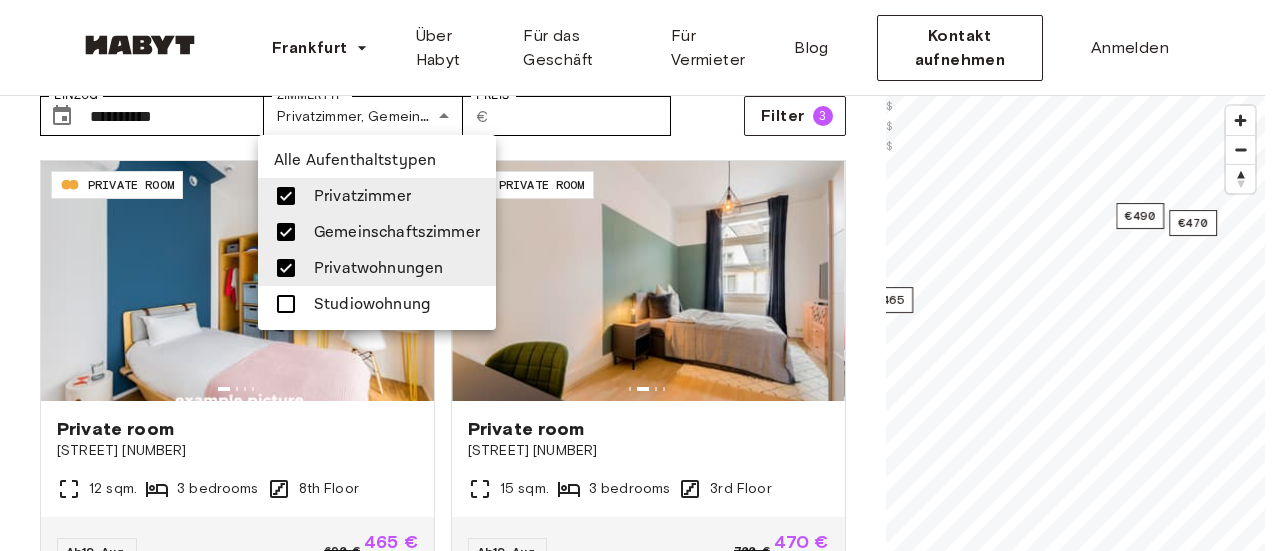 click at bounding box center (640, 275) 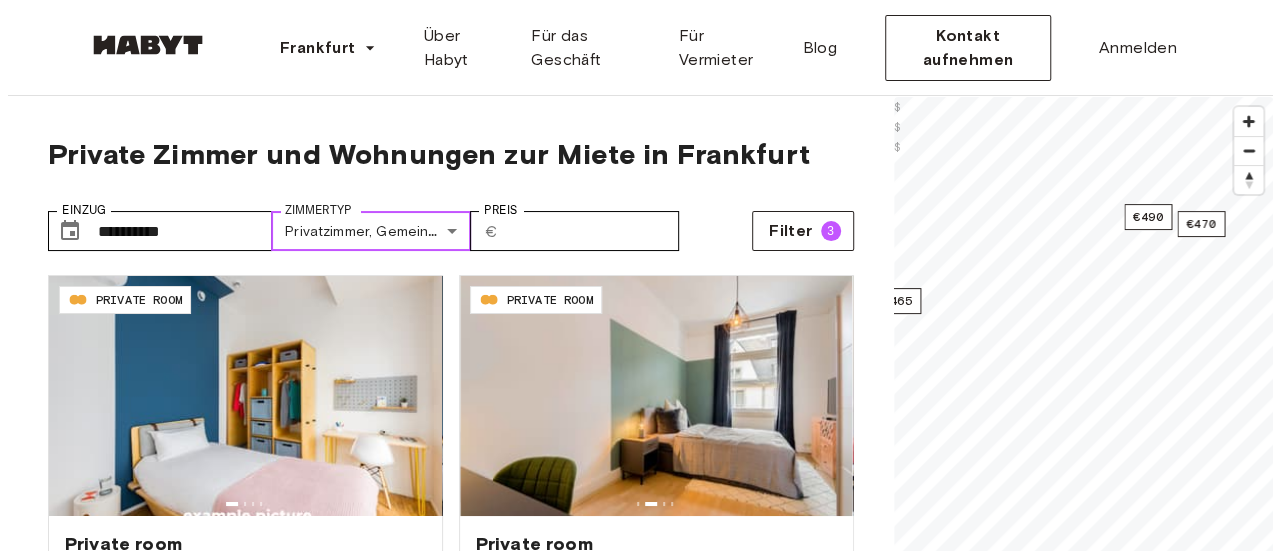 scroll, scrollTop: 1, scrollLeft: 0, axis: vertical 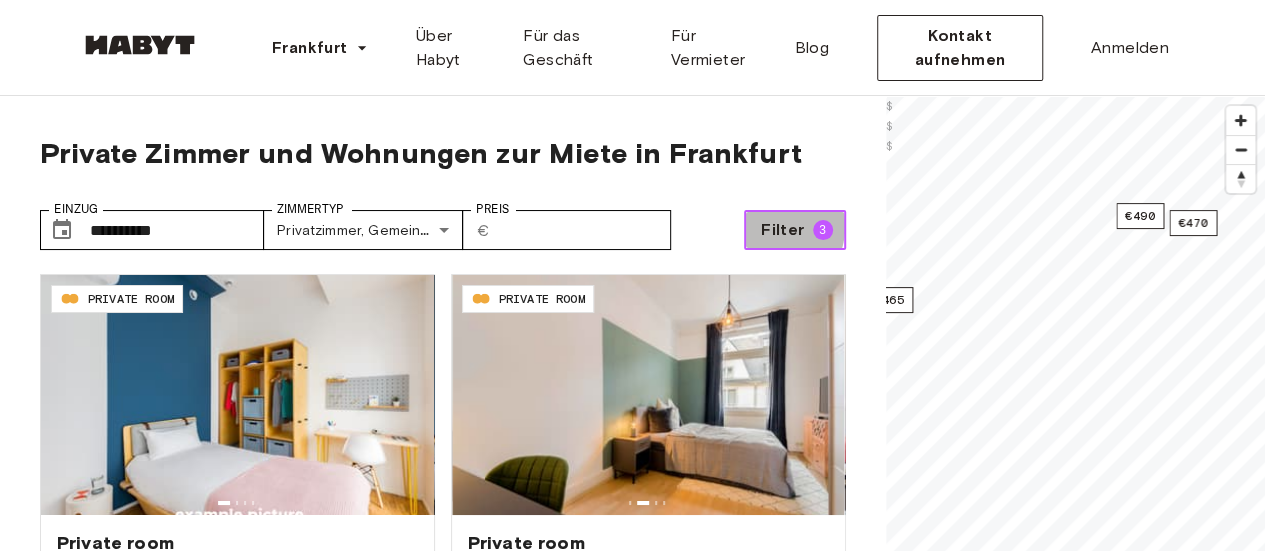 click on "Filter" at bounding box center [782, 230] 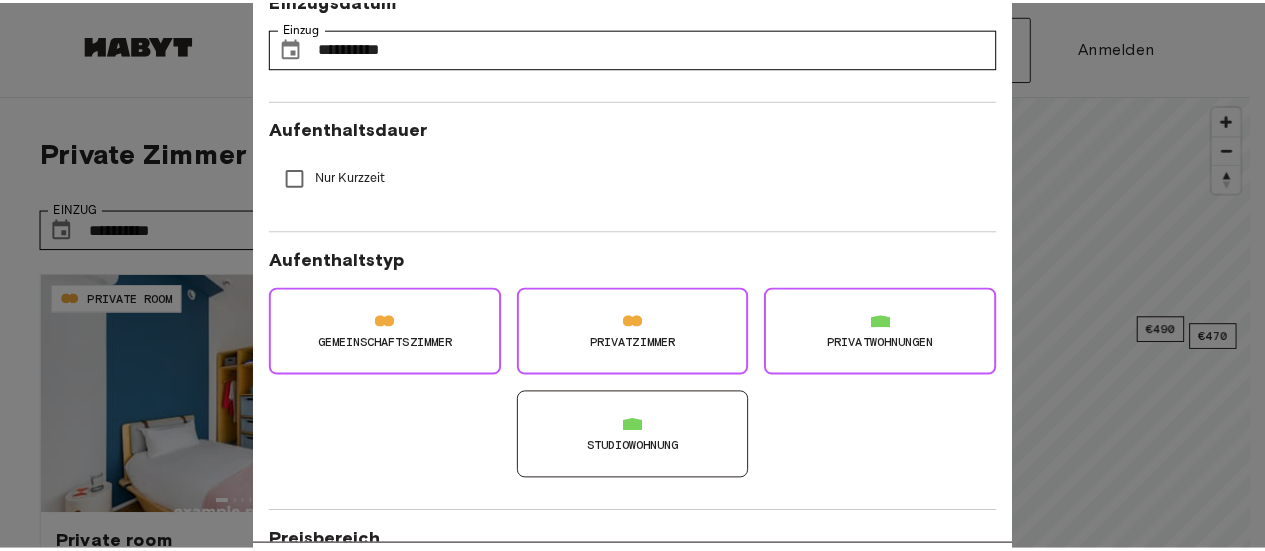 scroll, scrollTop: 258, scrollLeft: 0, axis: vertical 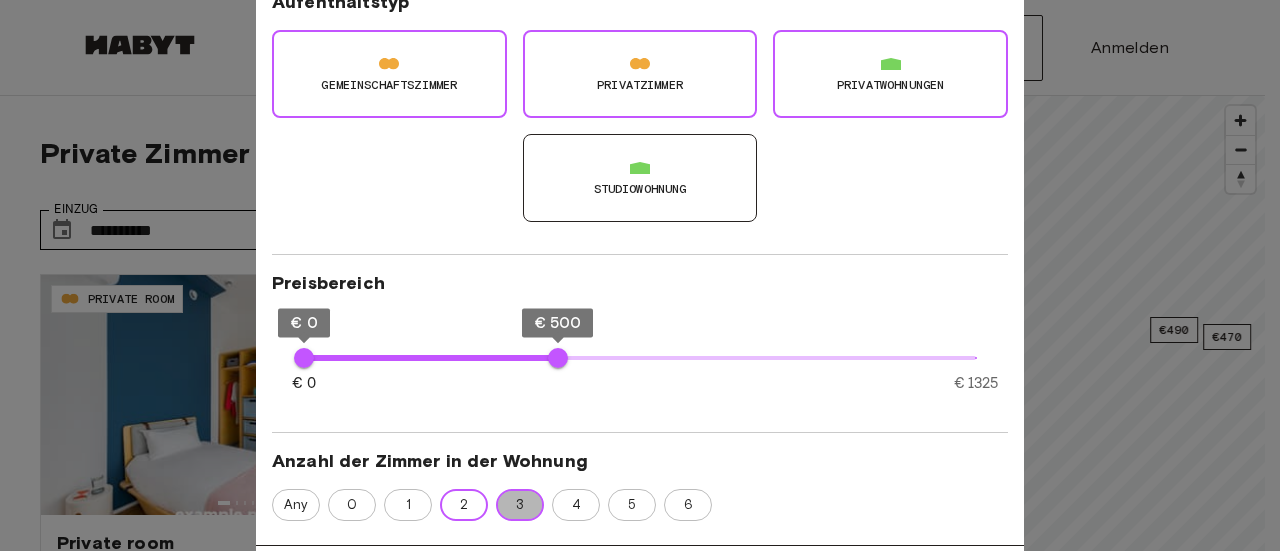 click on "3" at bounding box center [520, 505] 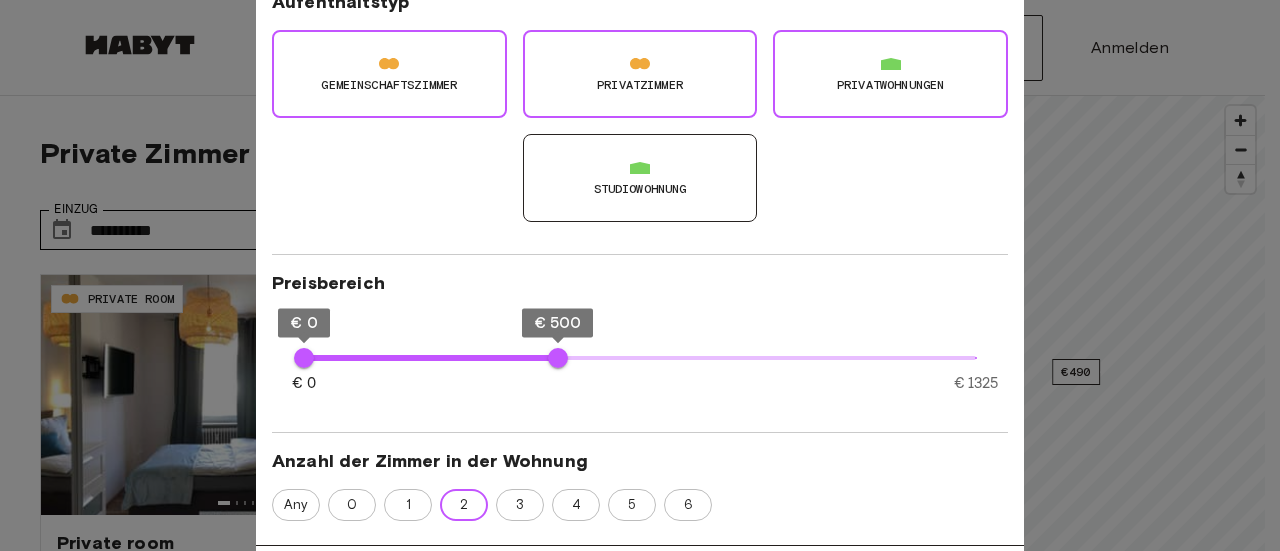 click at bounding box center (640, 275) 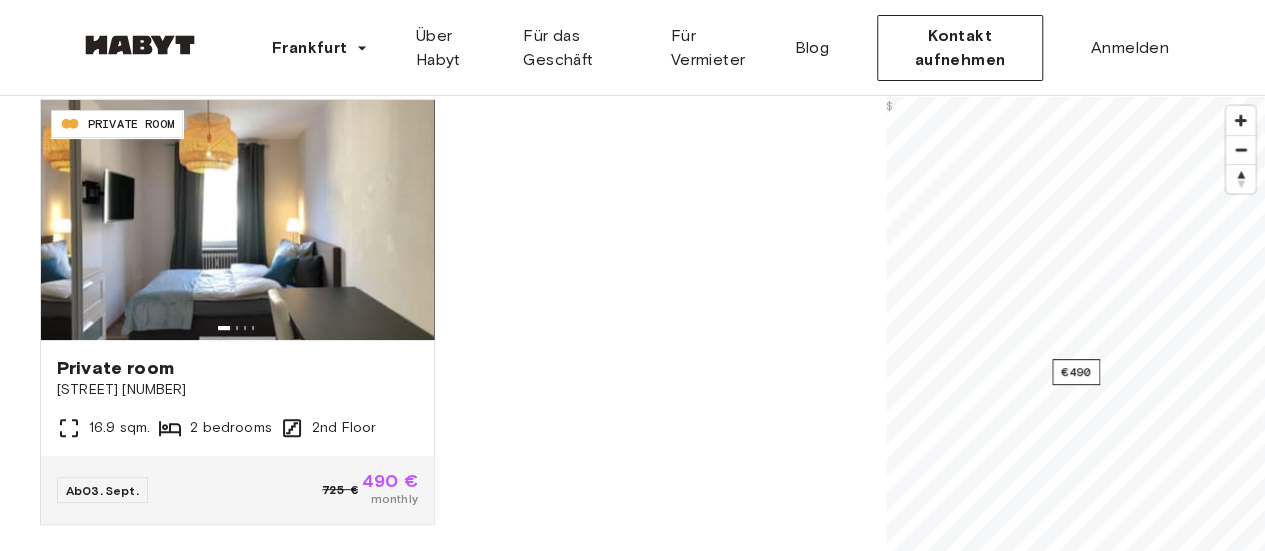 scroll, scrollTop: 178, scrollLeft: 0, axis: vertical 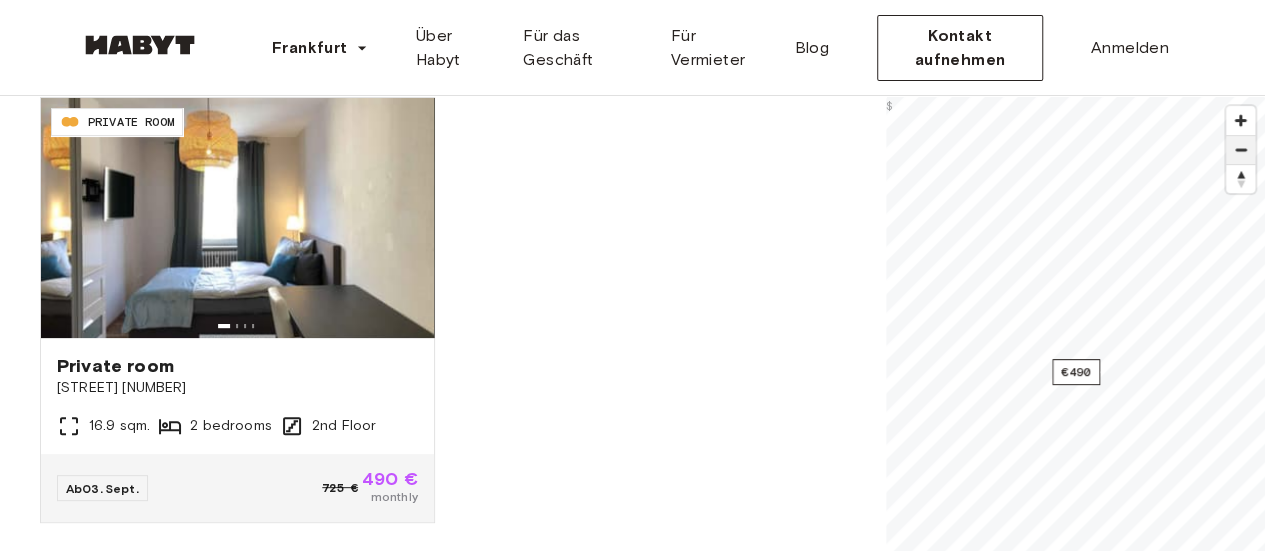 click at bounding box center [1240, 150] 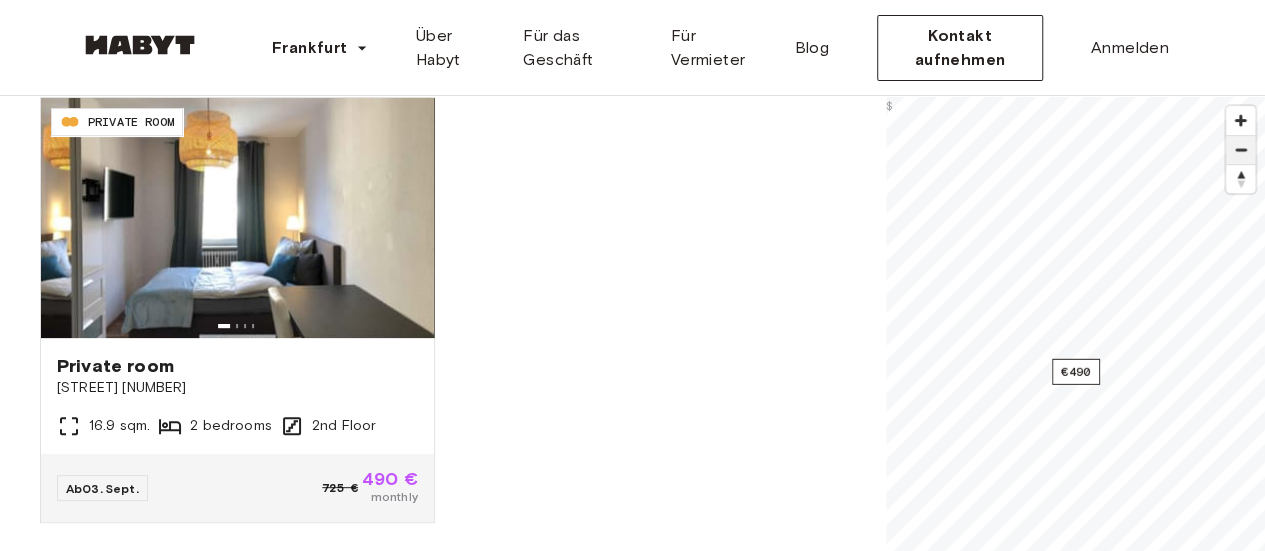 click at bounding box center (1240, 150) 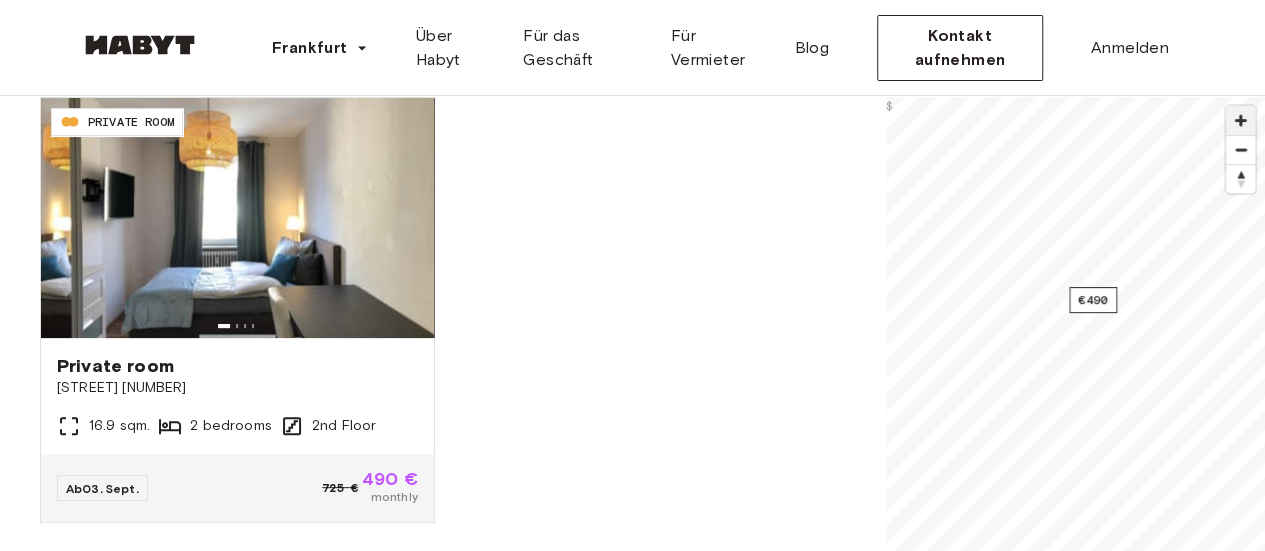 click at bounding box center [1240, 120] 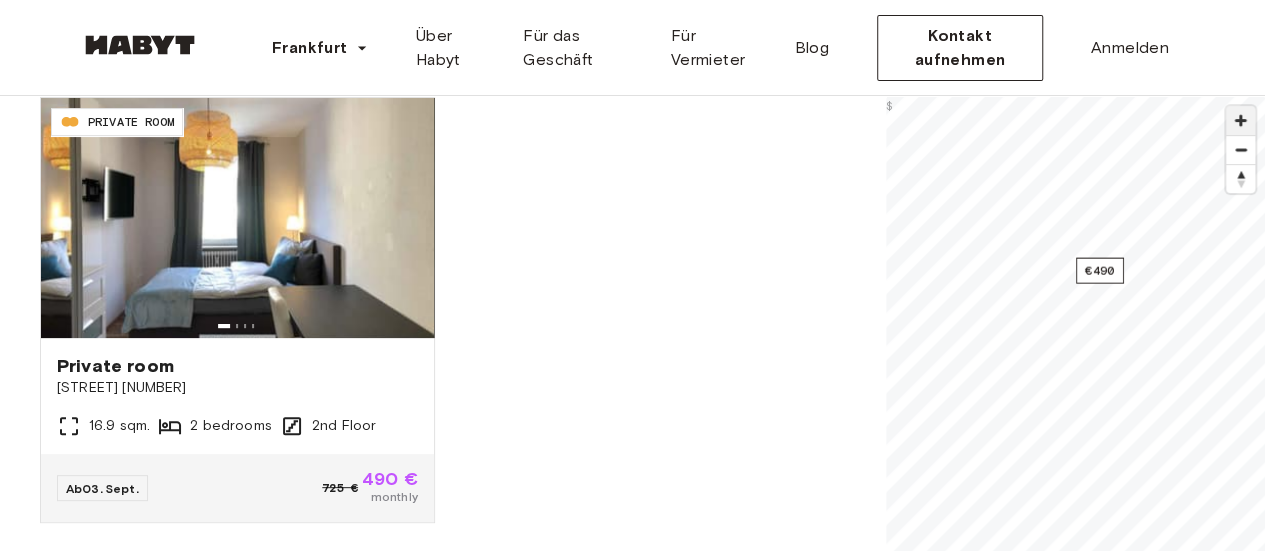click at bounding box center (1240, 120) 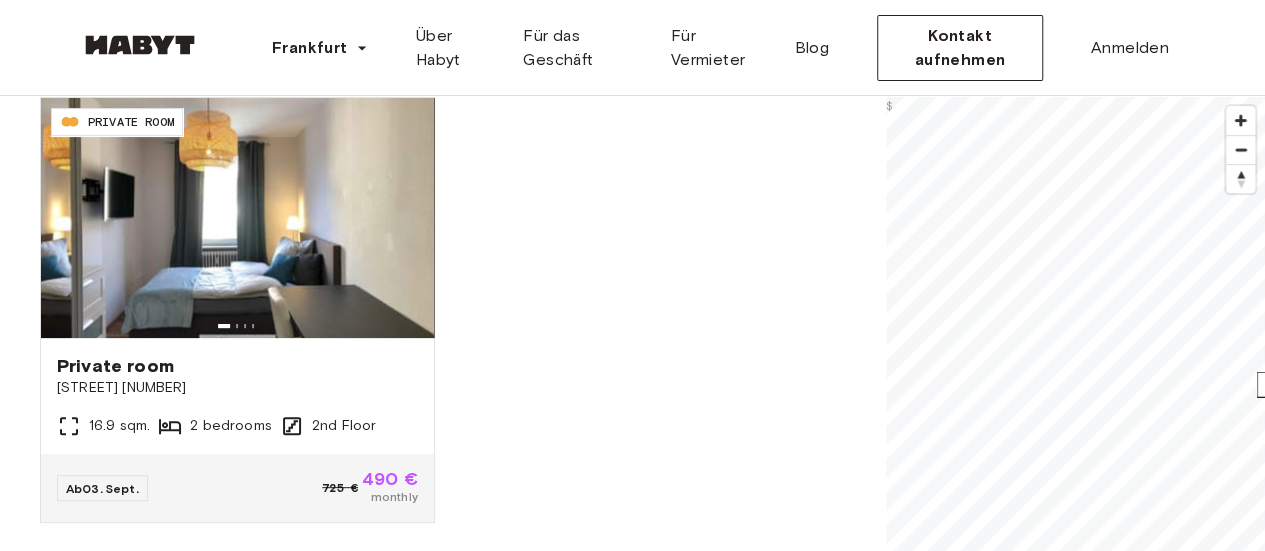 click on "**********" at bounding box center [632, 2230] 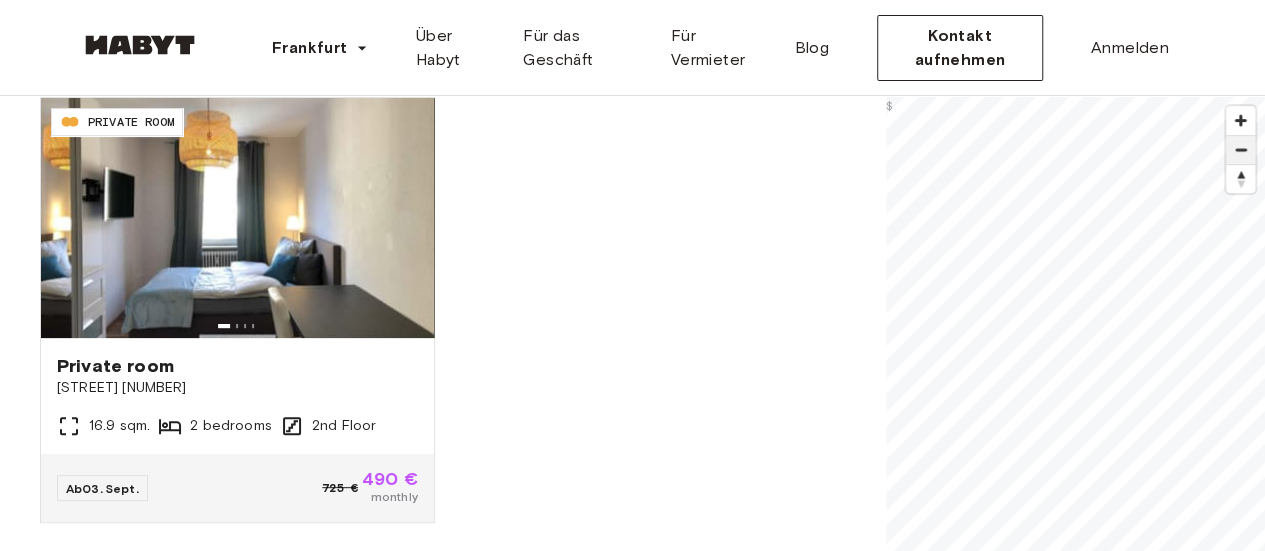 click at bounding box center (1240, 150) 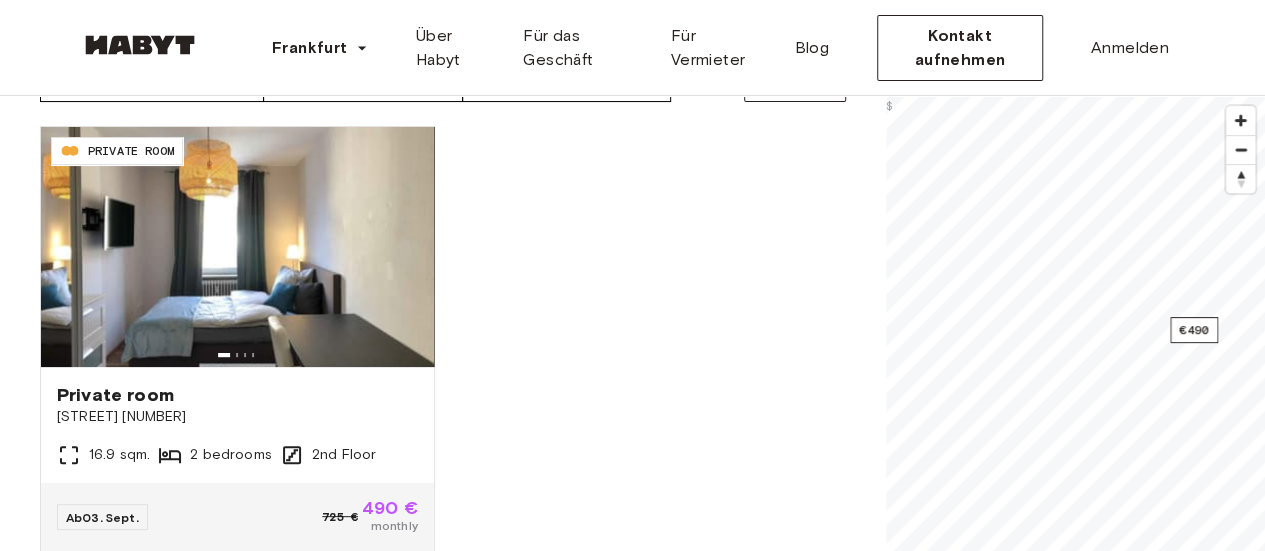 scroll, scrollTop: 148, scrollLeft: 0, axis: vertical 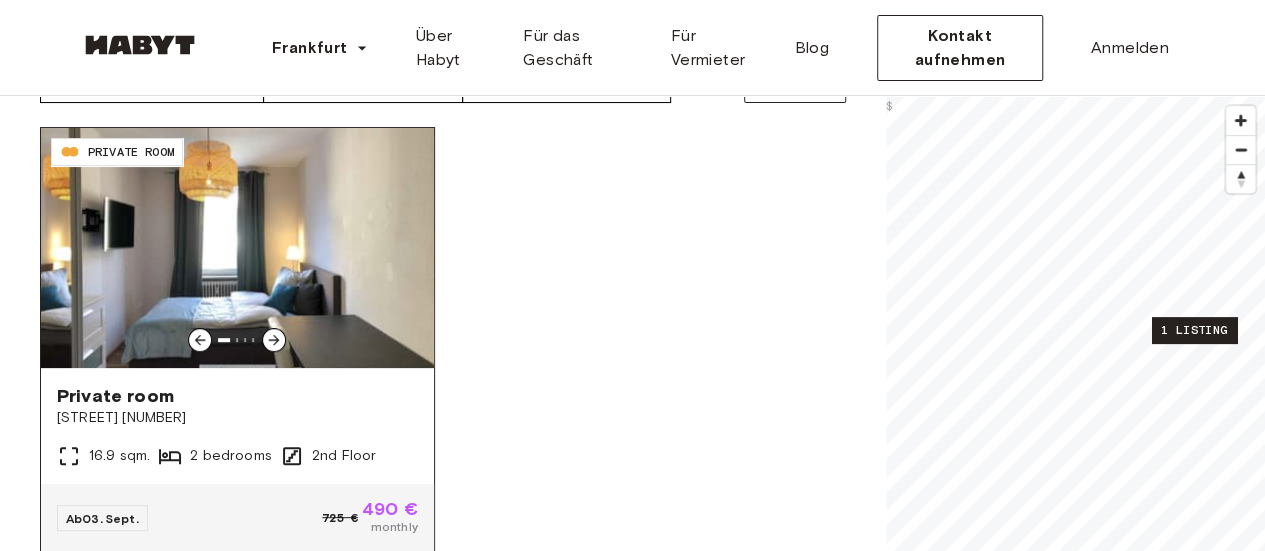 click at bounding box center (237, 248) 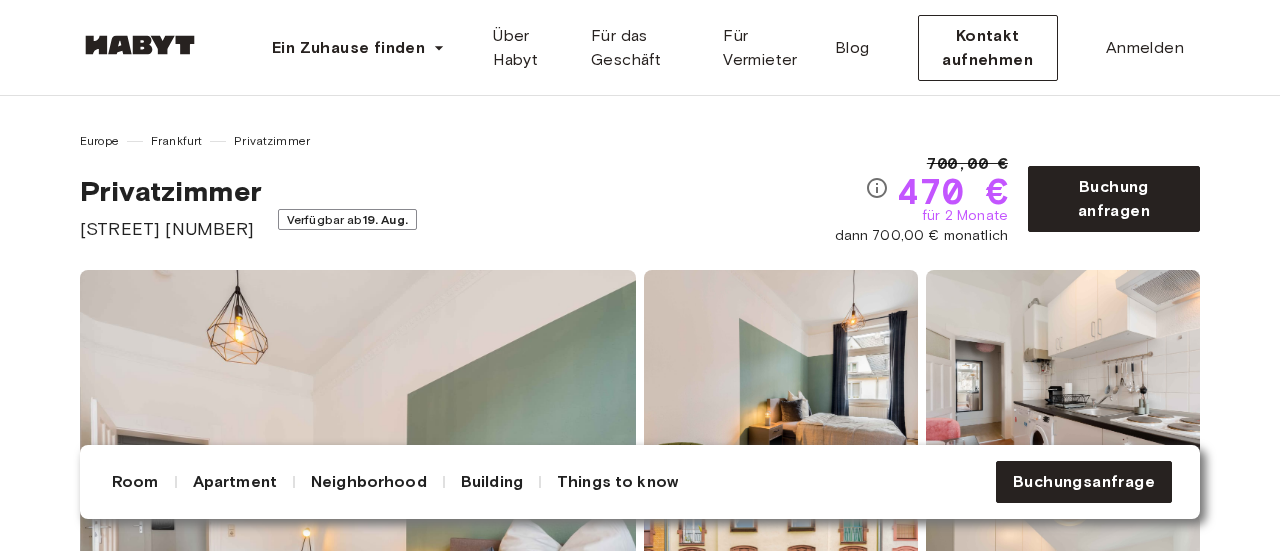 scroll, scrollTop: 2, scrollLeft: 0, axis: vertical 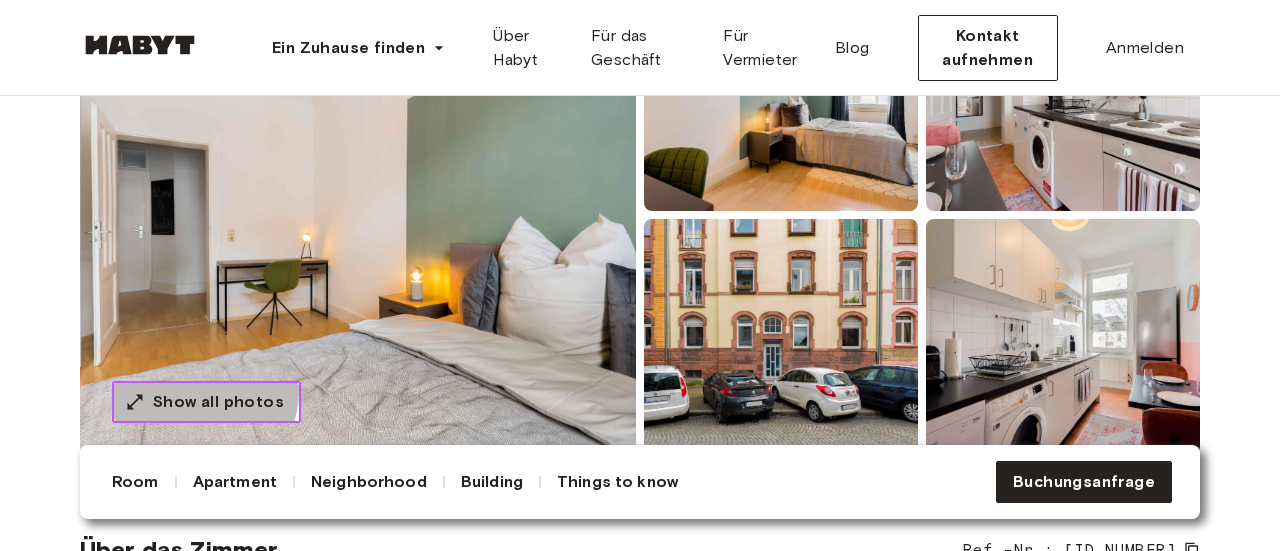 click on "Show all photos" at bounding box center (218, 402) 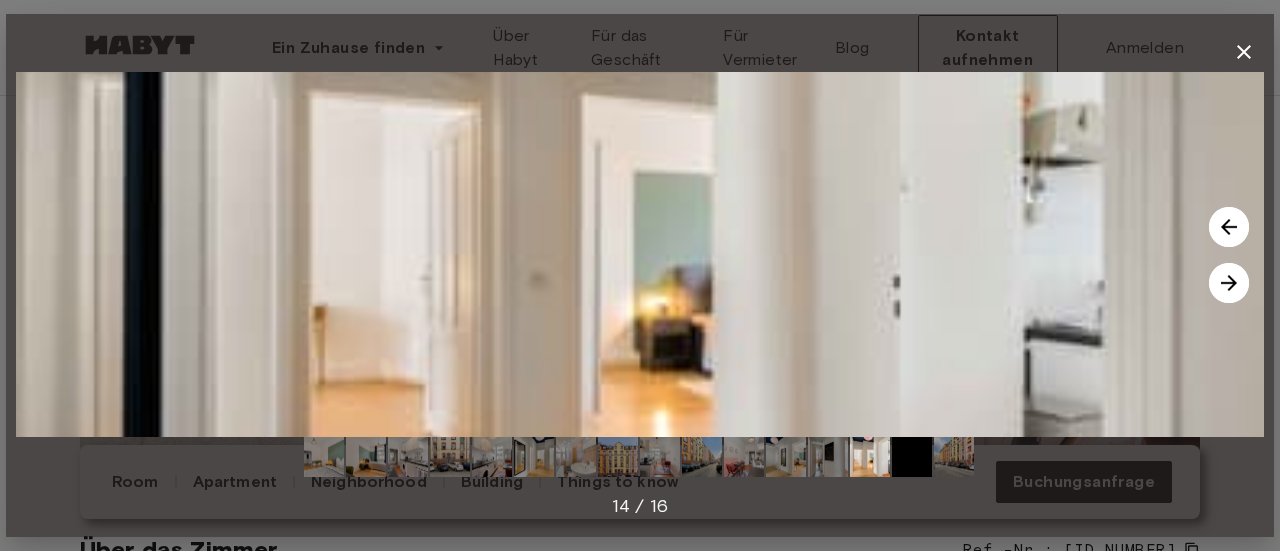 click at bounding box center [640, 254] 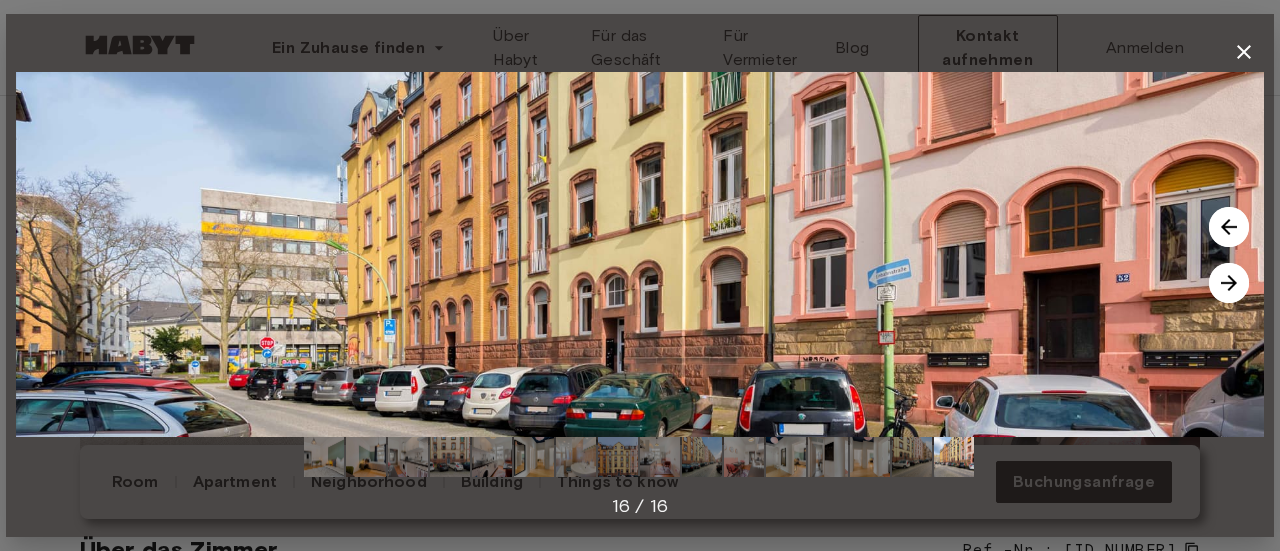 click 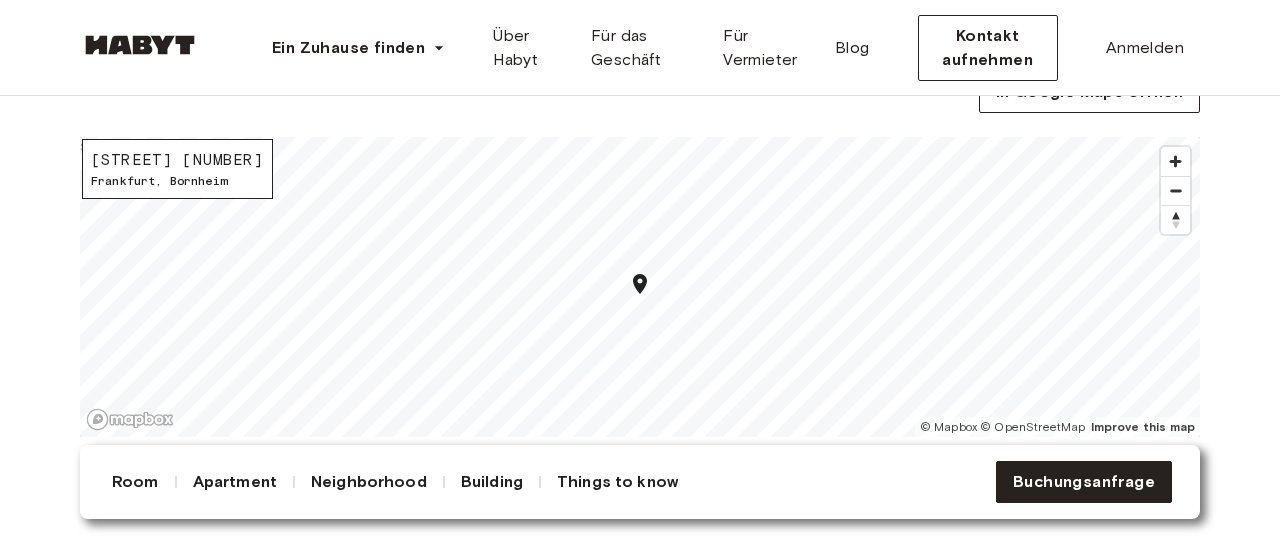 scroll, scrollTop: 1912, scrollLeft: 0, axis: vertical 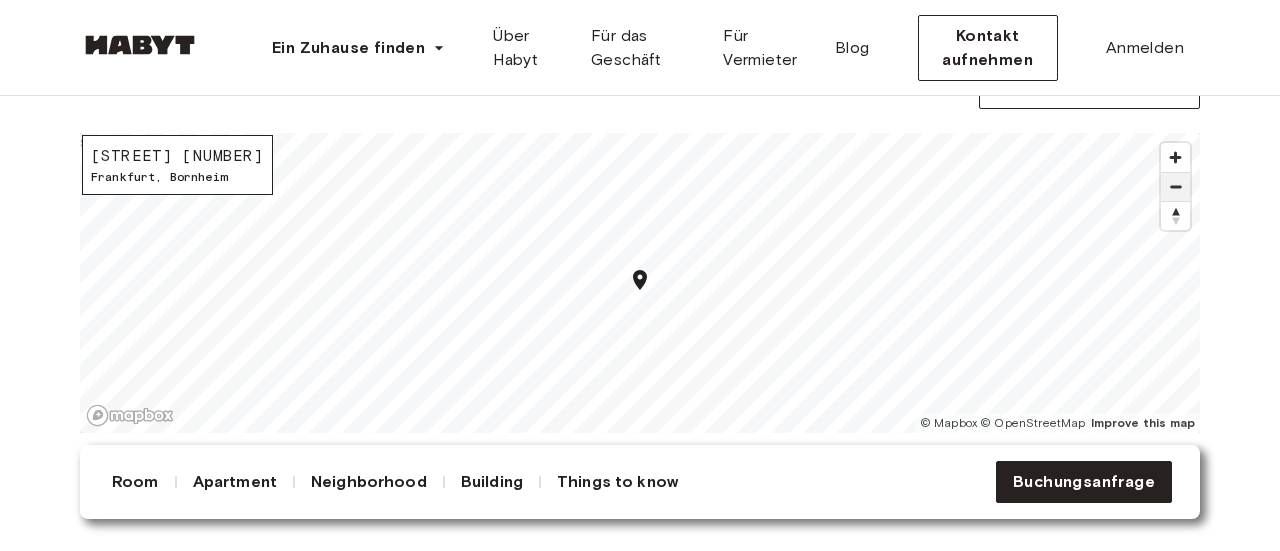 click at bounding box center [1175, 187] 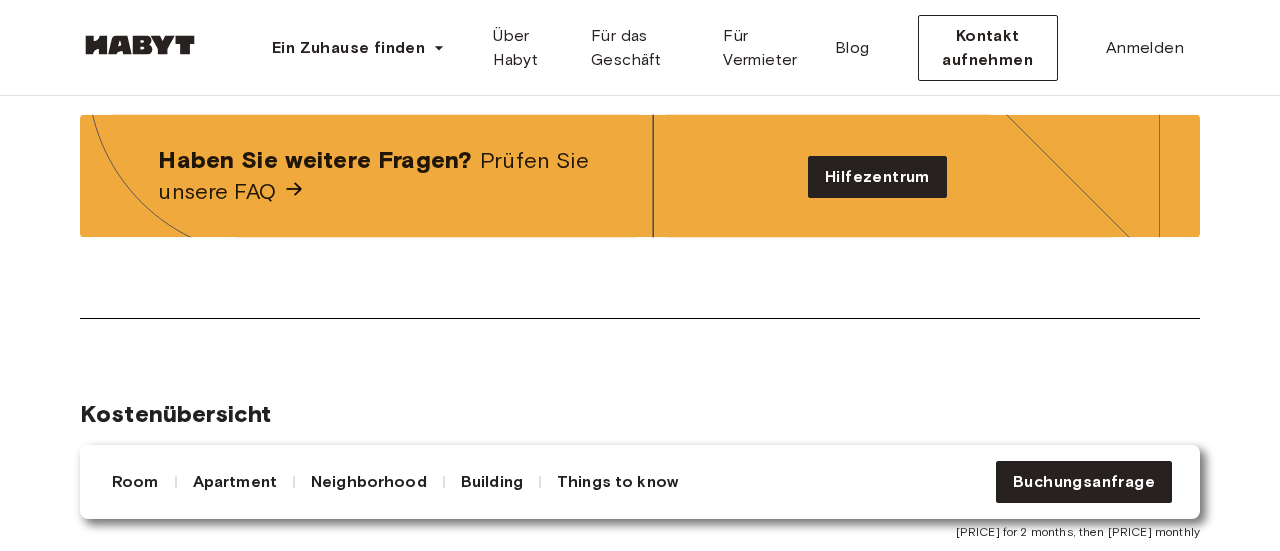 scroll, scrollTop: 2691, scrollLeft: 0, axis: vertical 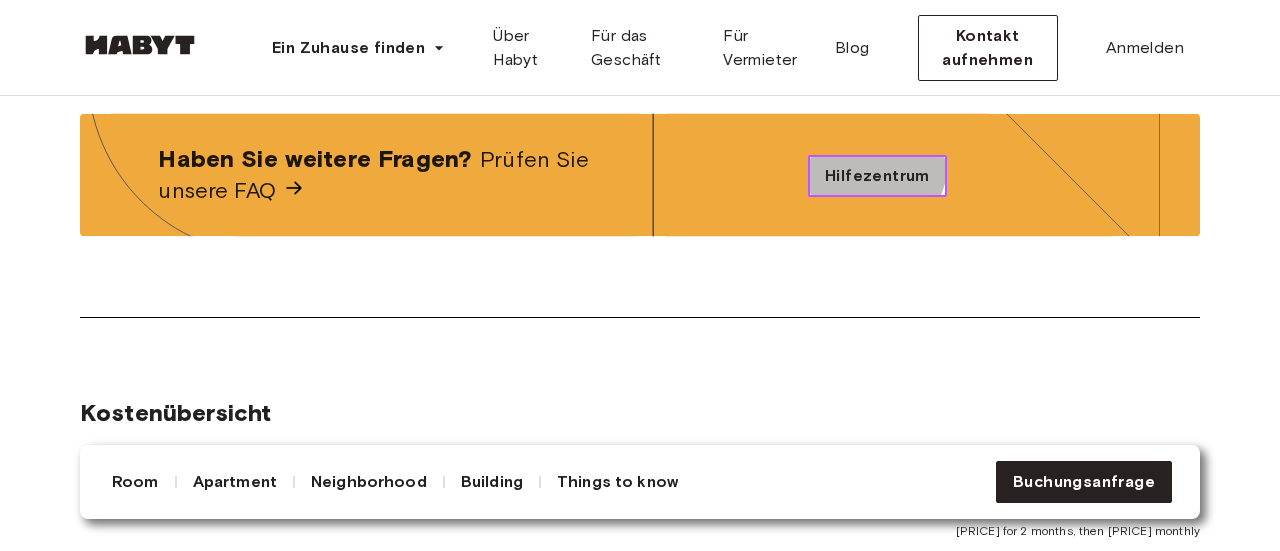 click on "Hilfezentrum" at bounding box center [877, 176] 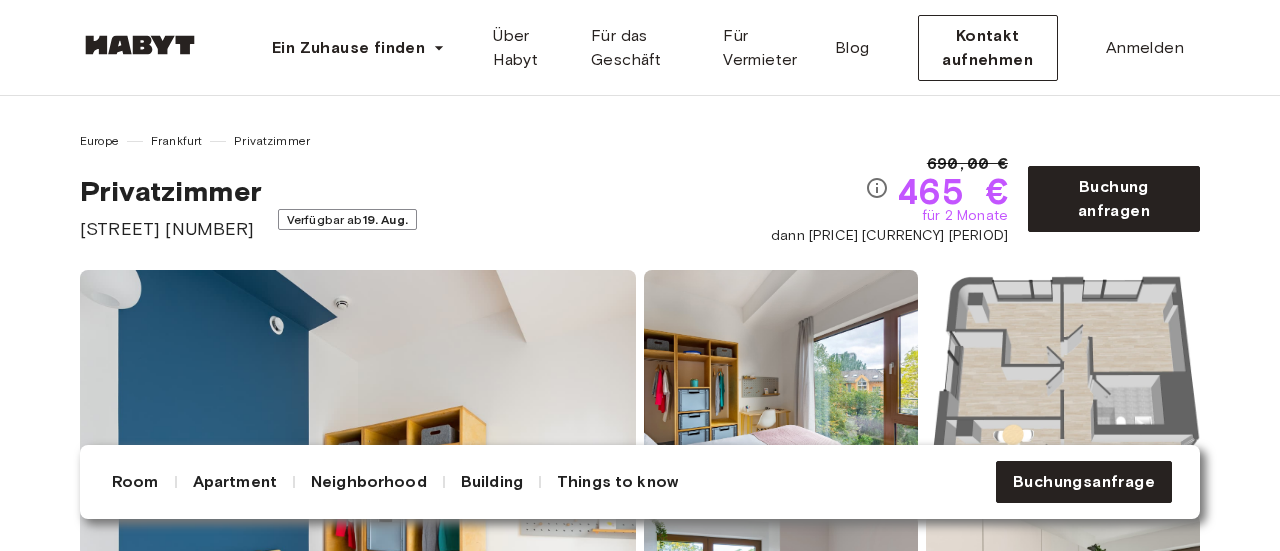 scroll, scrollTop: 1077, scrollLeft: 0, axis: vertical 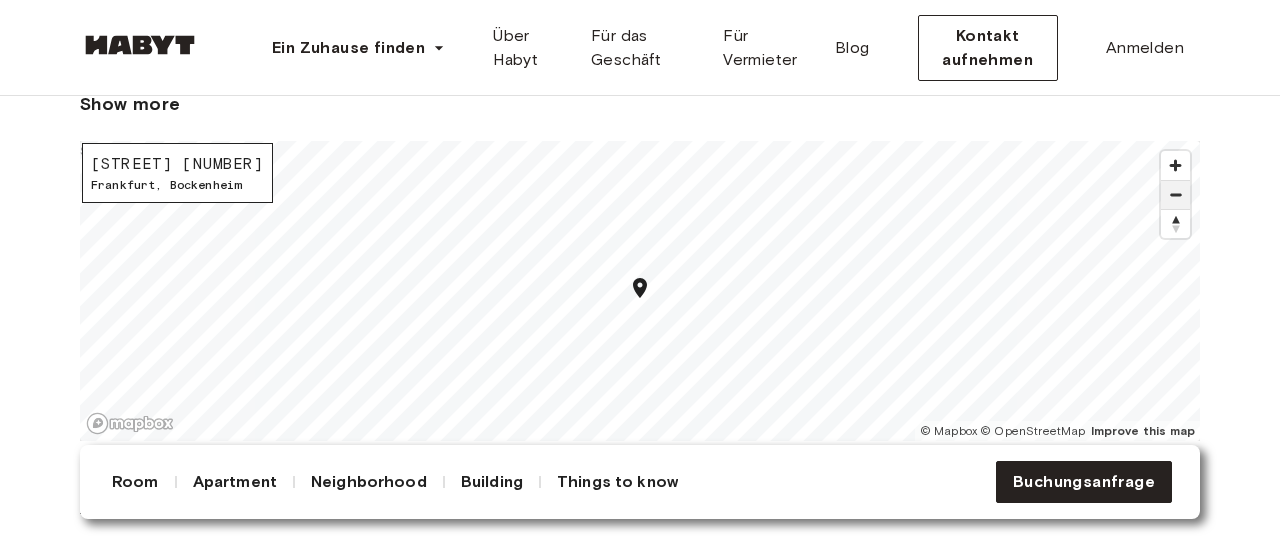 click at bounding box center (1175, 195) 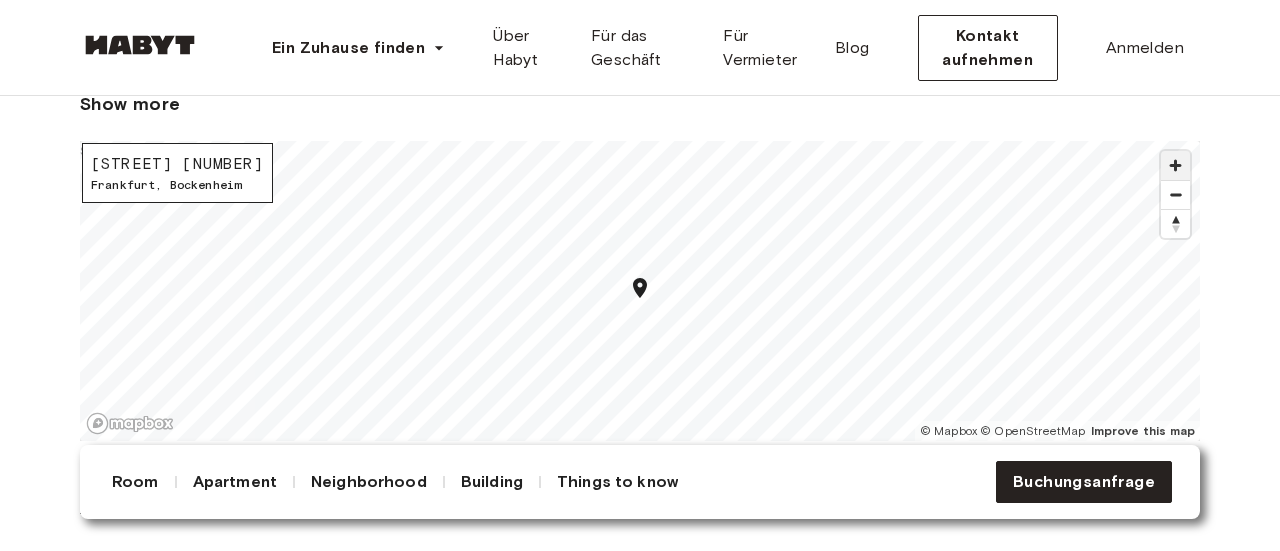 click at bounding box center [1175, 165] 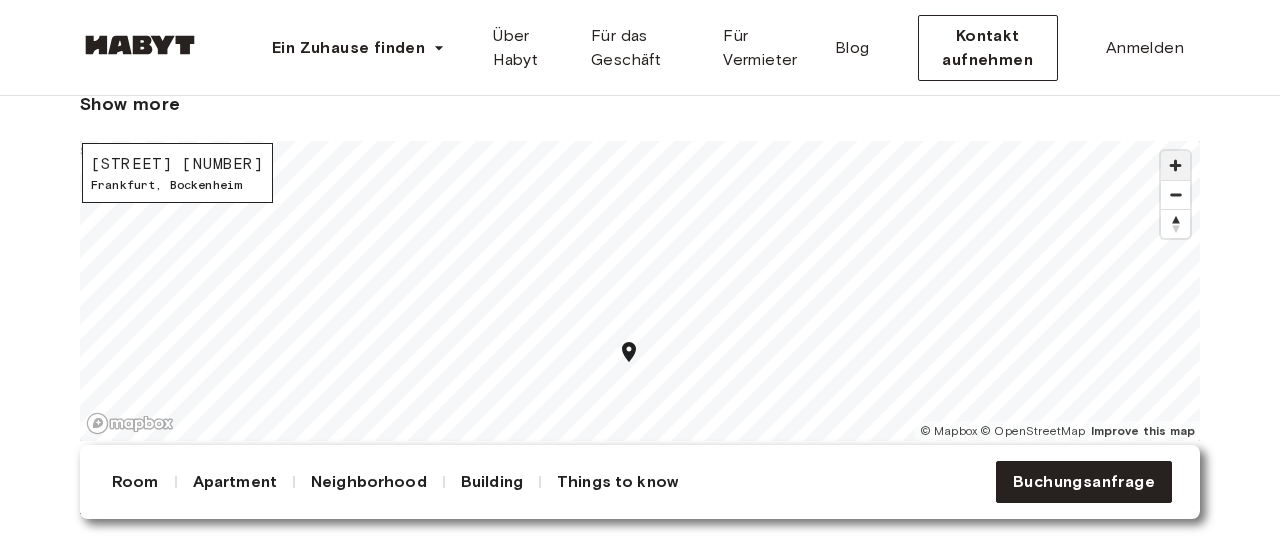 click at bounding box center (1175, 165) 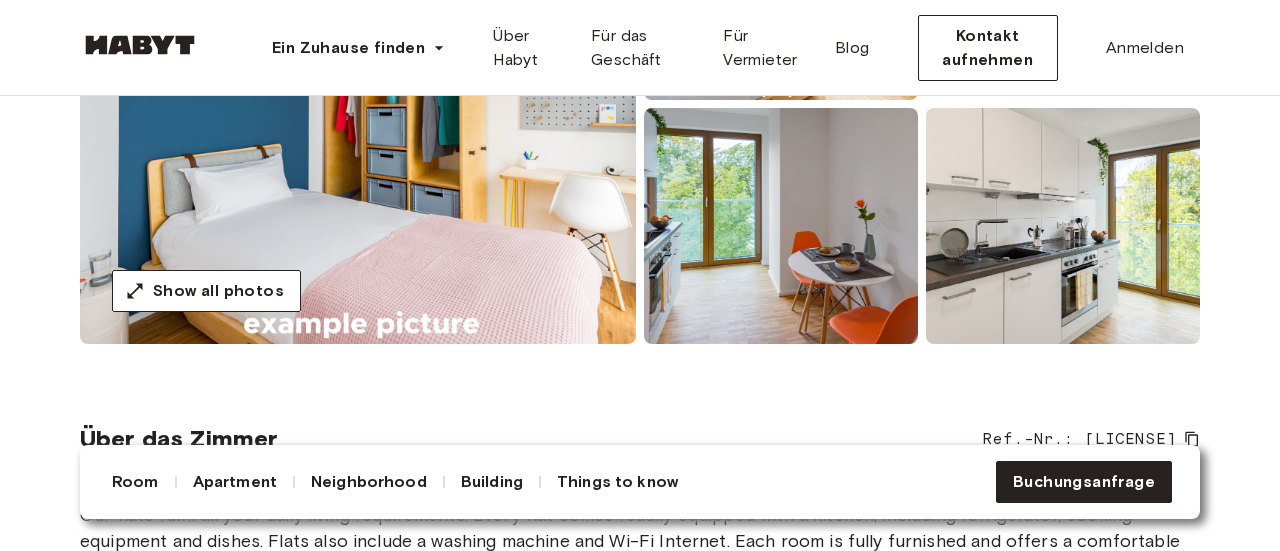 scroll, scrollTop: 404, scrollLeft: 0, axis: vertical 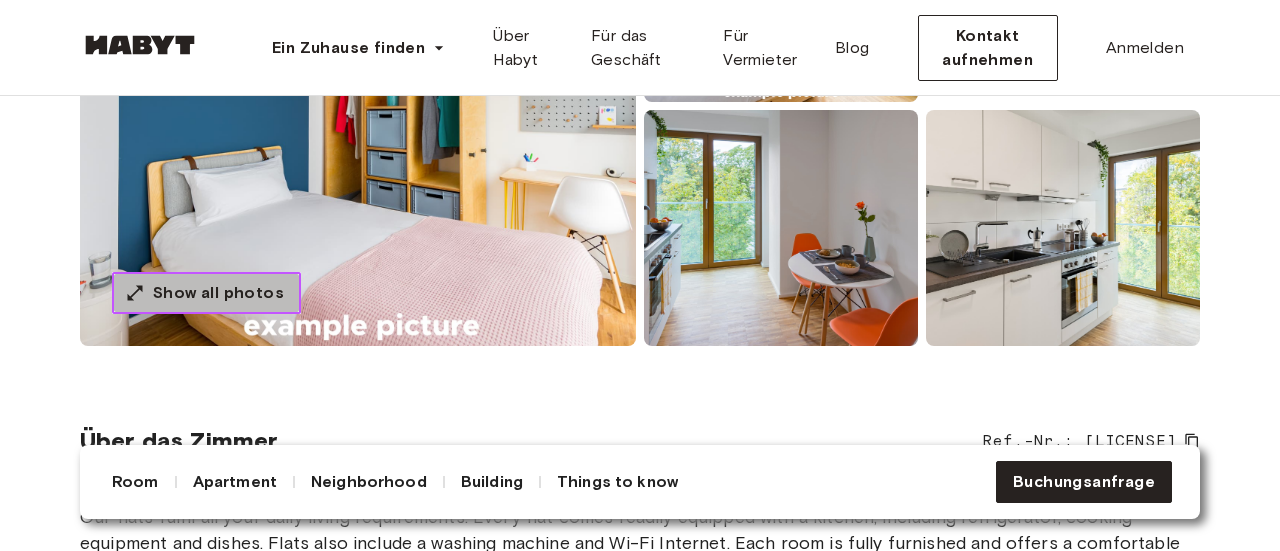 click on "Show all photos" at bounding box center (218, 293) 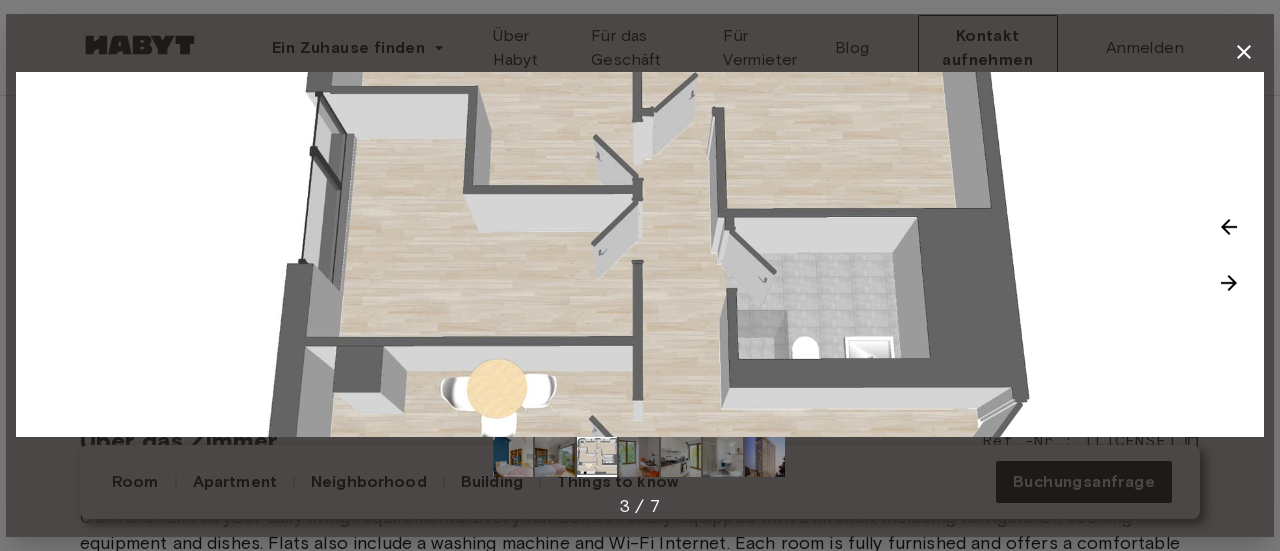 click at bounding box center (640, 254) 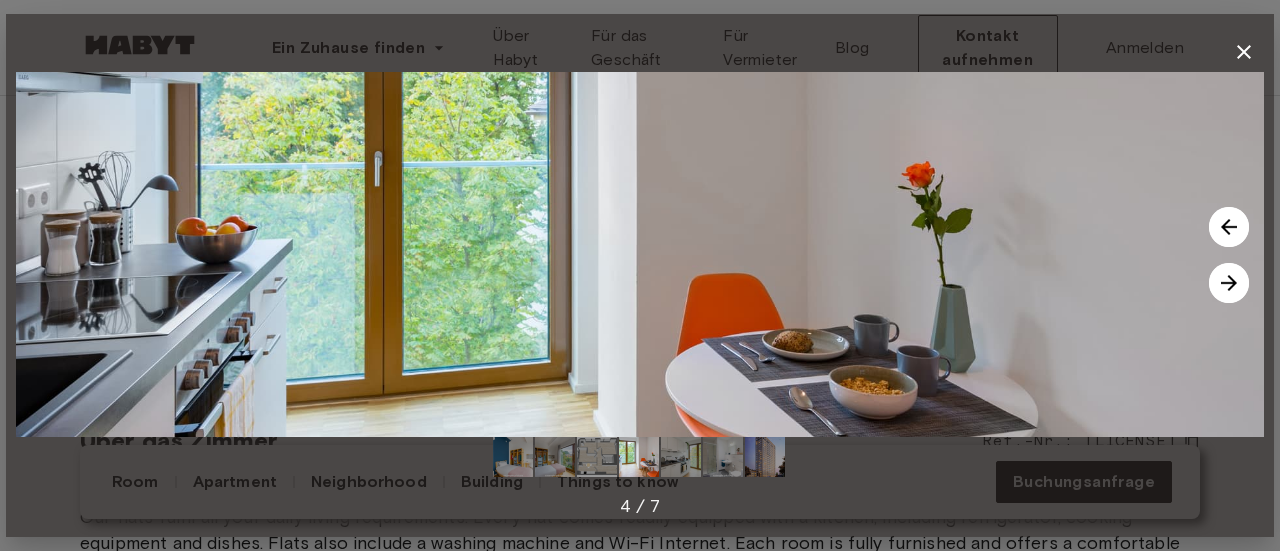 click at bounding box center (597, 457) 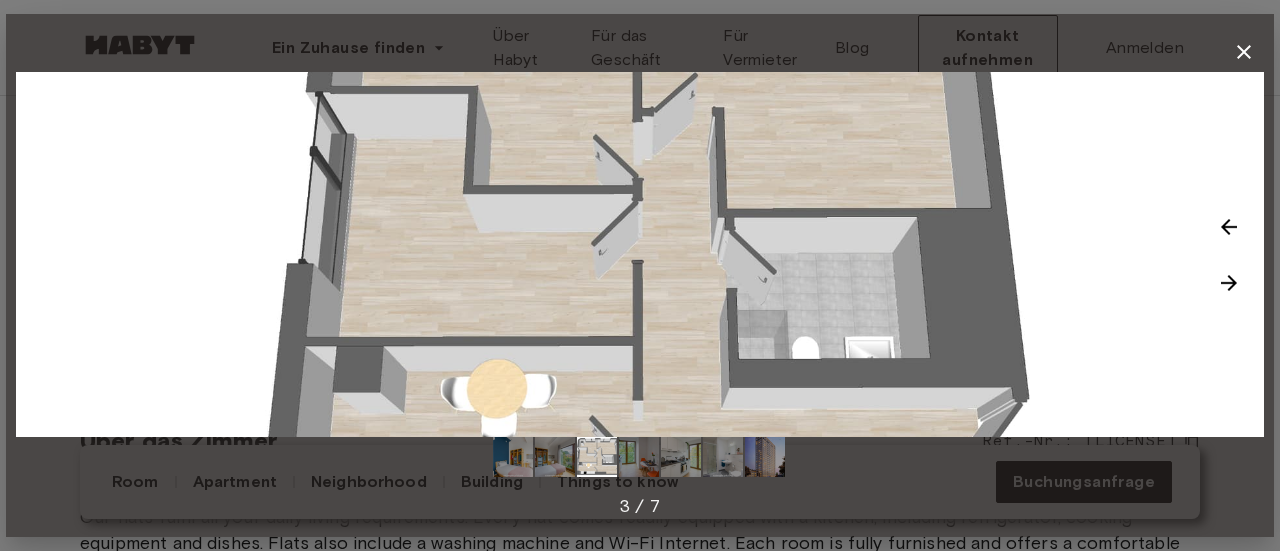 click on "3 / 7" at bounding box center (640, 275) 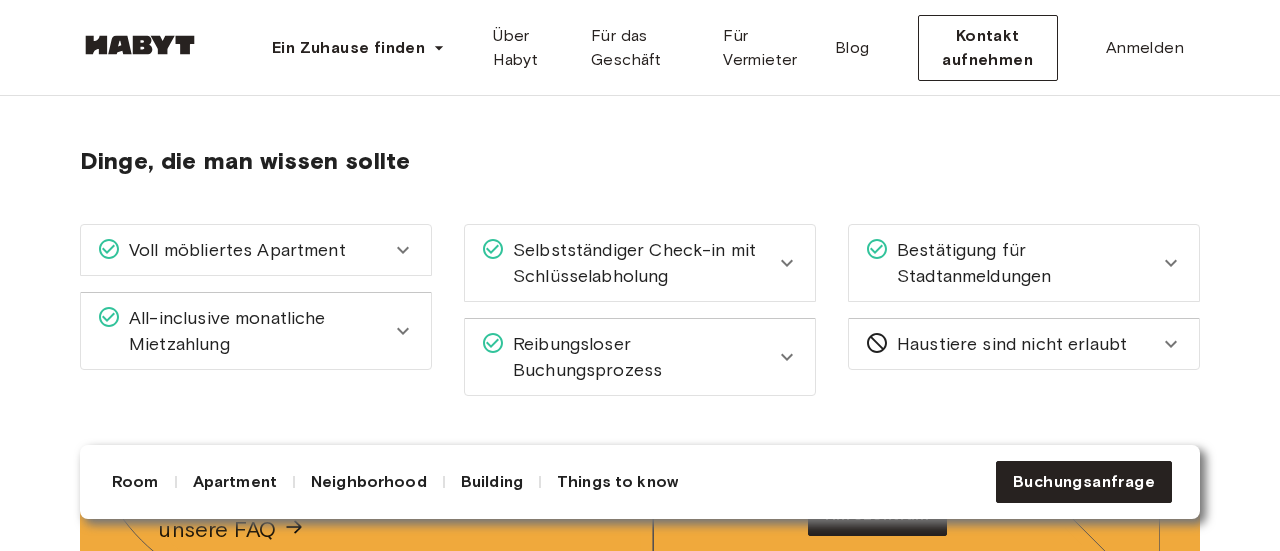 scroll, scrollTop: 3298, scrollLeft: 0, axis: vertical 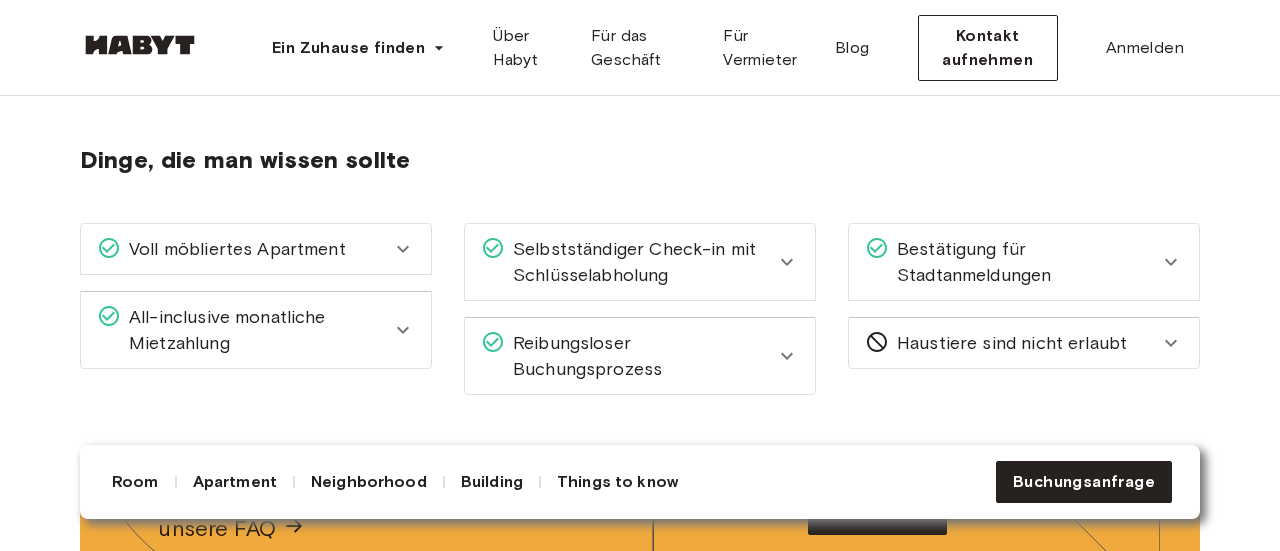 click on "All-inclusive monatliche Mietzahlung" at bounding box center [256, 330] 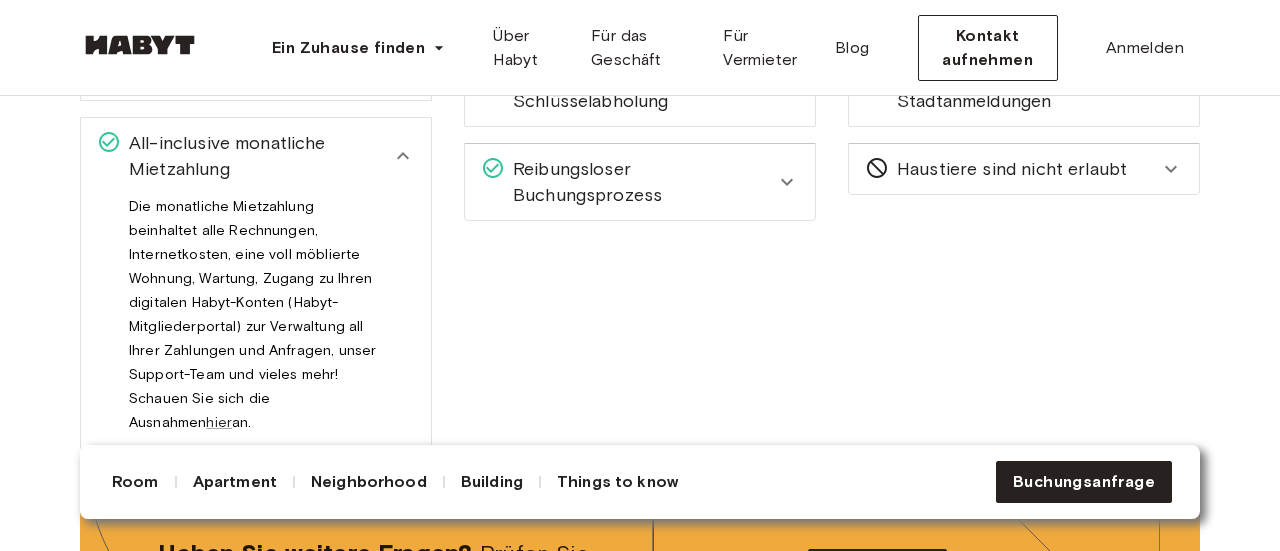 scroll, scrollTop: 3474, scrollLeft: 0, axis: vertical 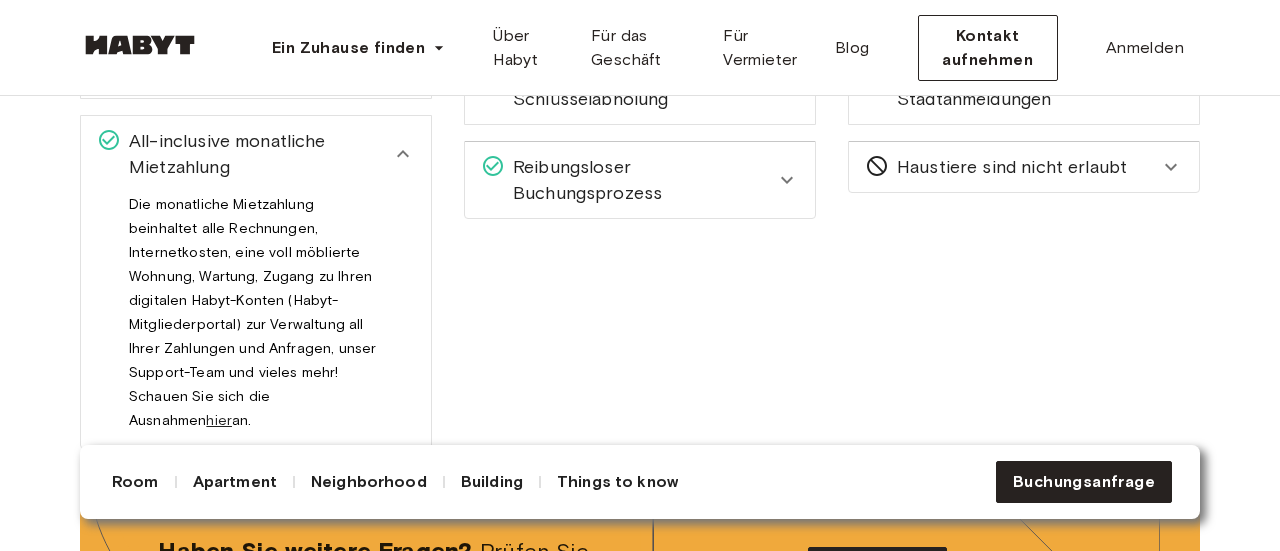 click on "hier" at bounding box center [219, 420] 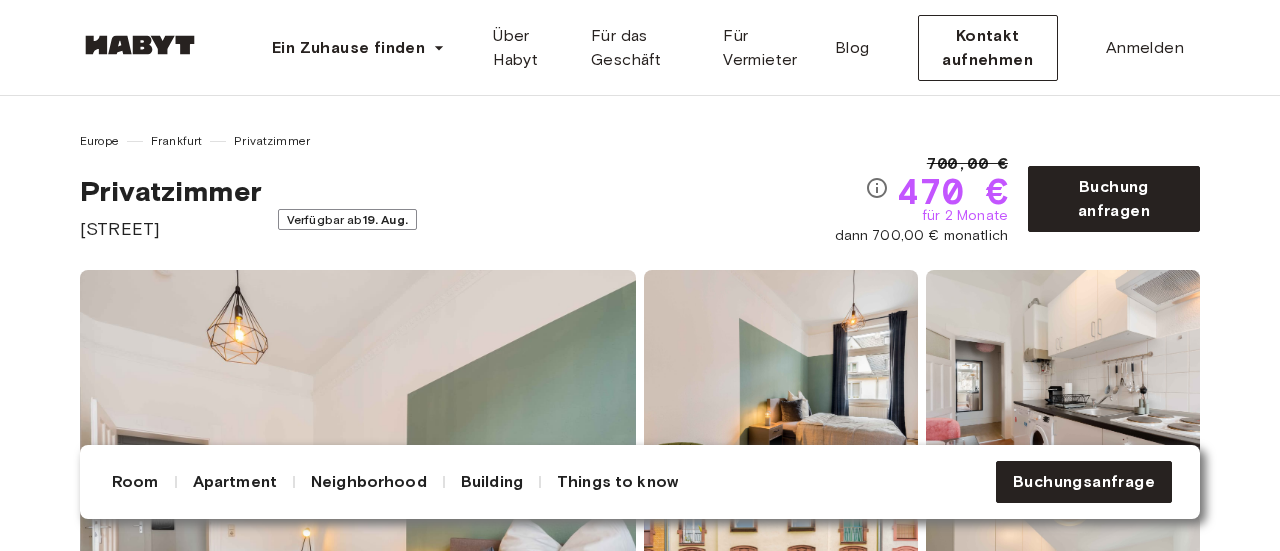 scroll, scrollTop: 2638, scrollLeft: 0, axis: vertical 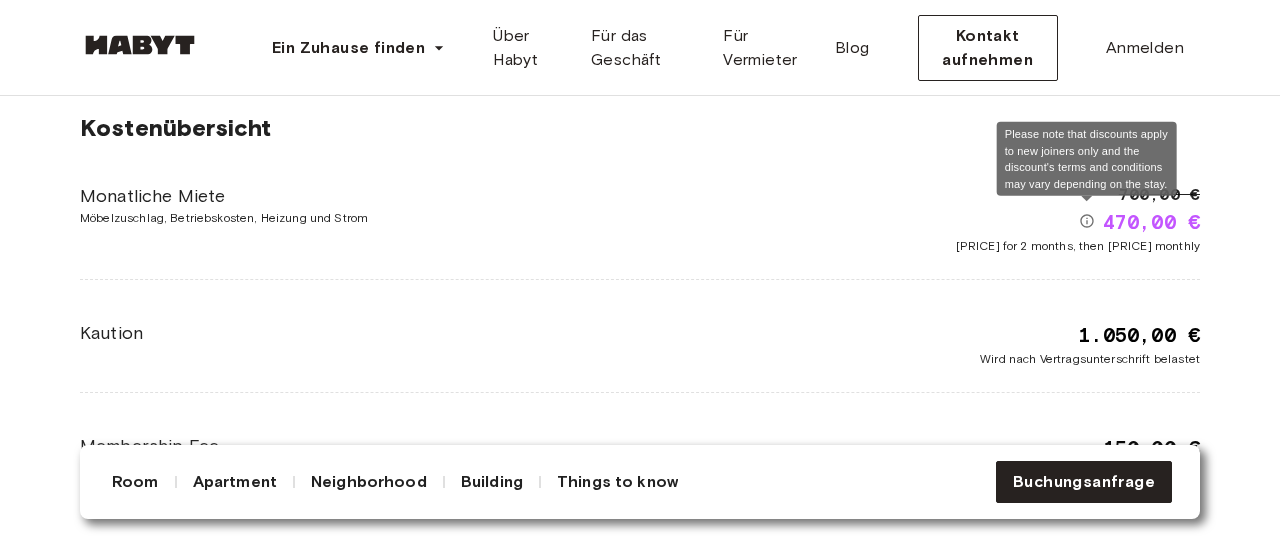 click 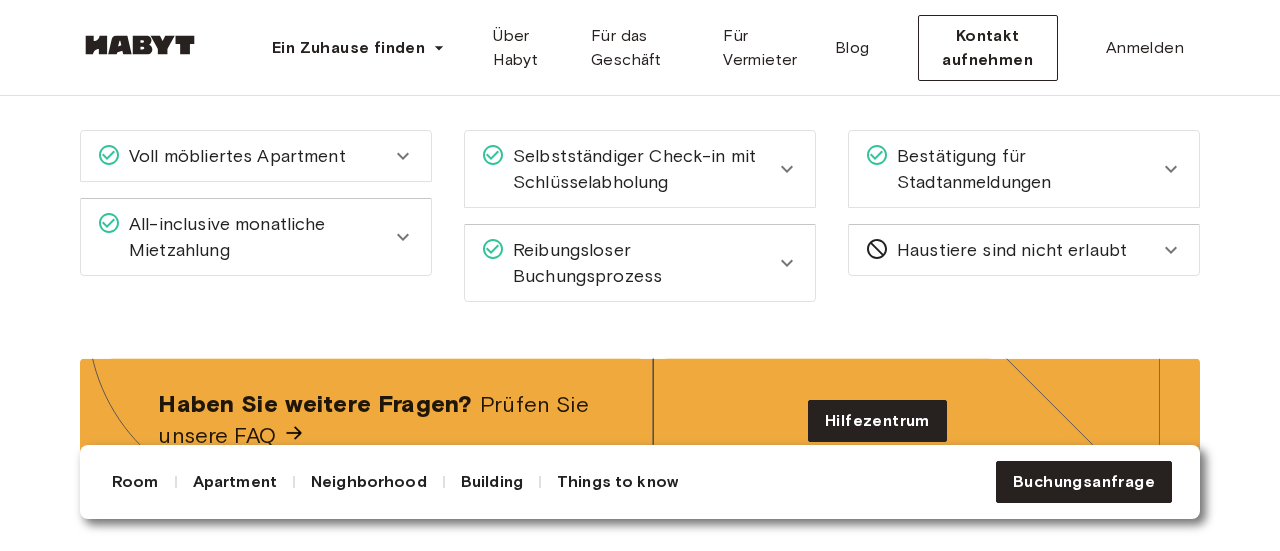 scroll, scrollTop: 2442, scrollLeft: 0, axis: vertical 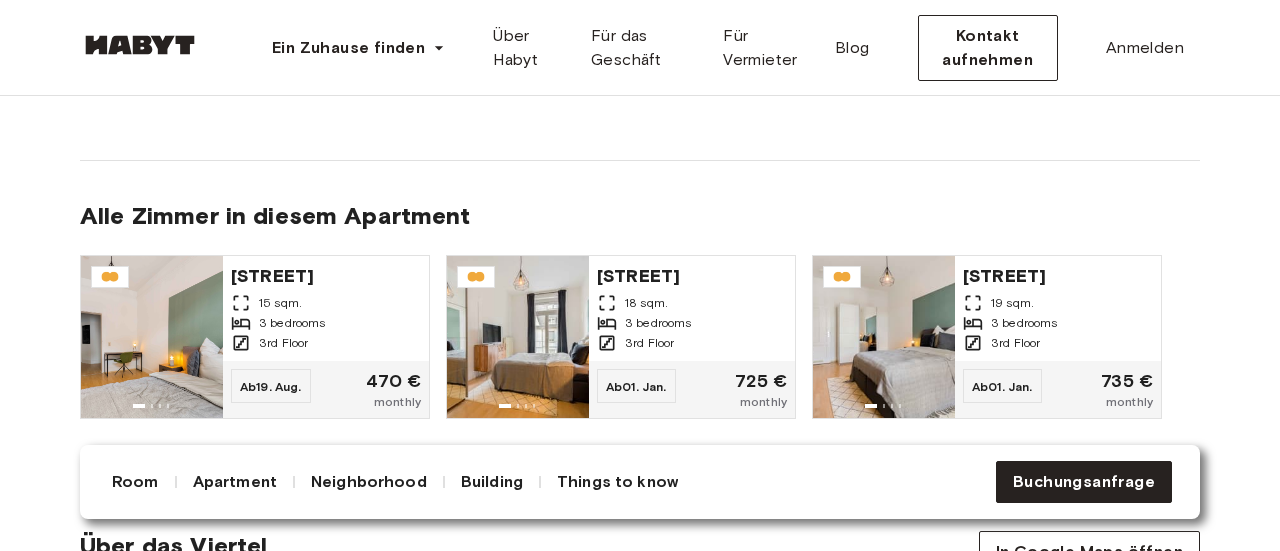 click on "Things to know" at bounding box center (617, 482) 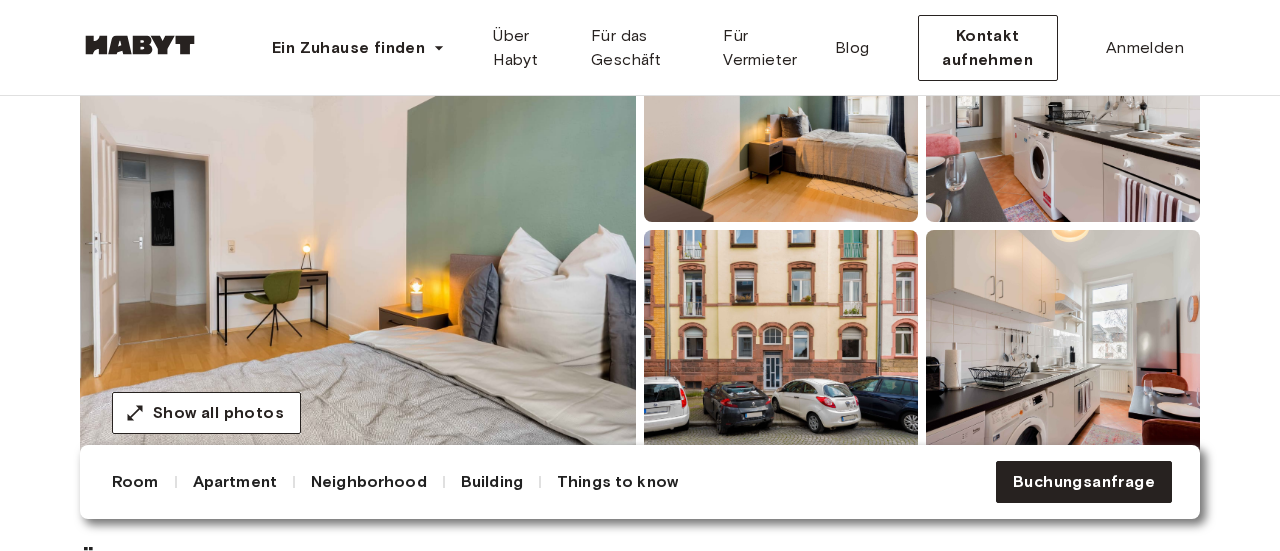 scroll, scrollTop: 0, scrollLeft: 0, axis: both 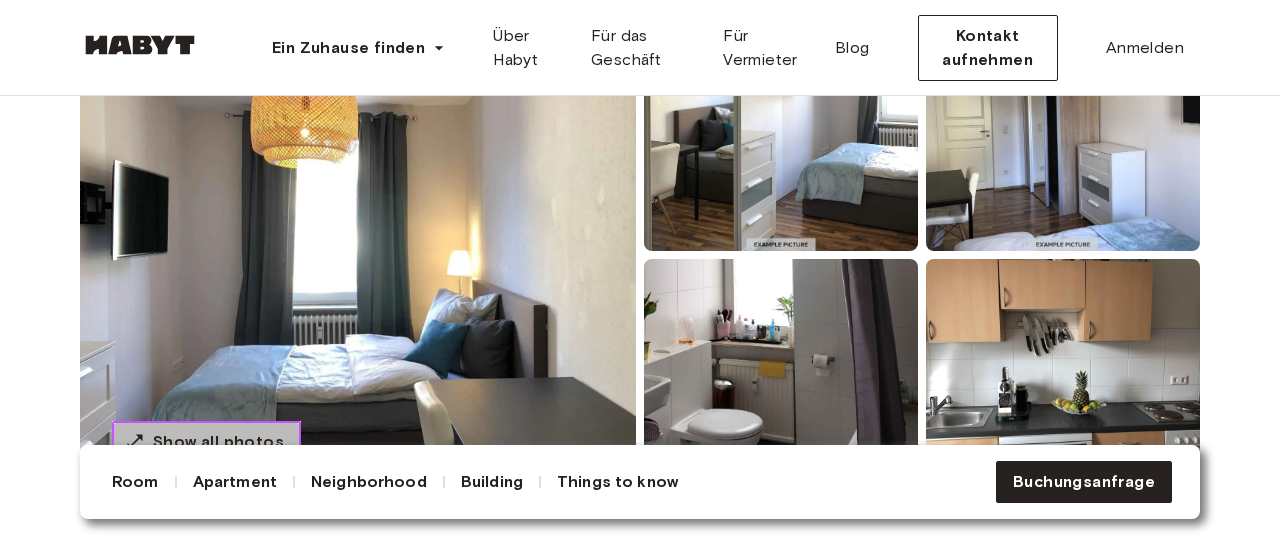 click on "Show all photos" at bounding box center [218, 442] 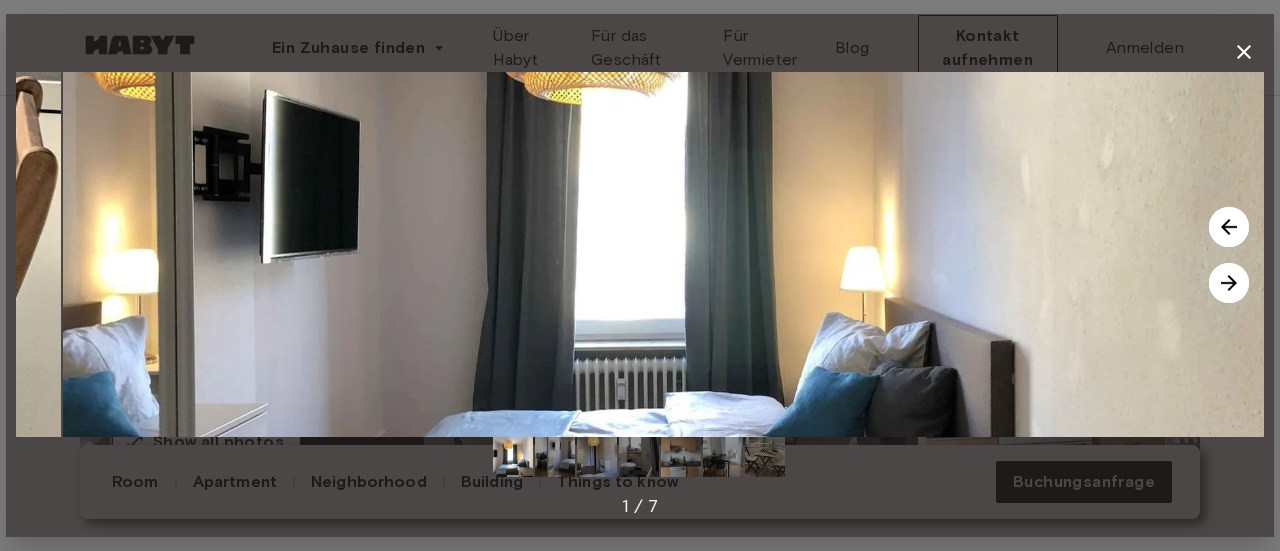 drag, startPoint x: 748, startPoint y: 315, endPoint x: 795, endPoint y: 71, distance: 248.48541 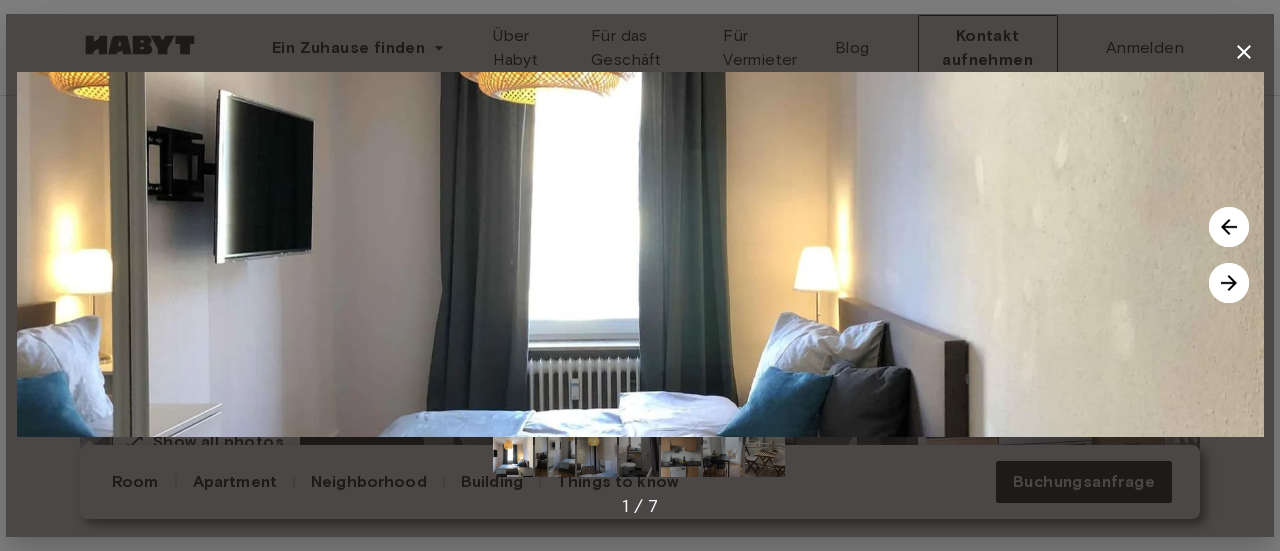 click at bounding box center [641, 254] 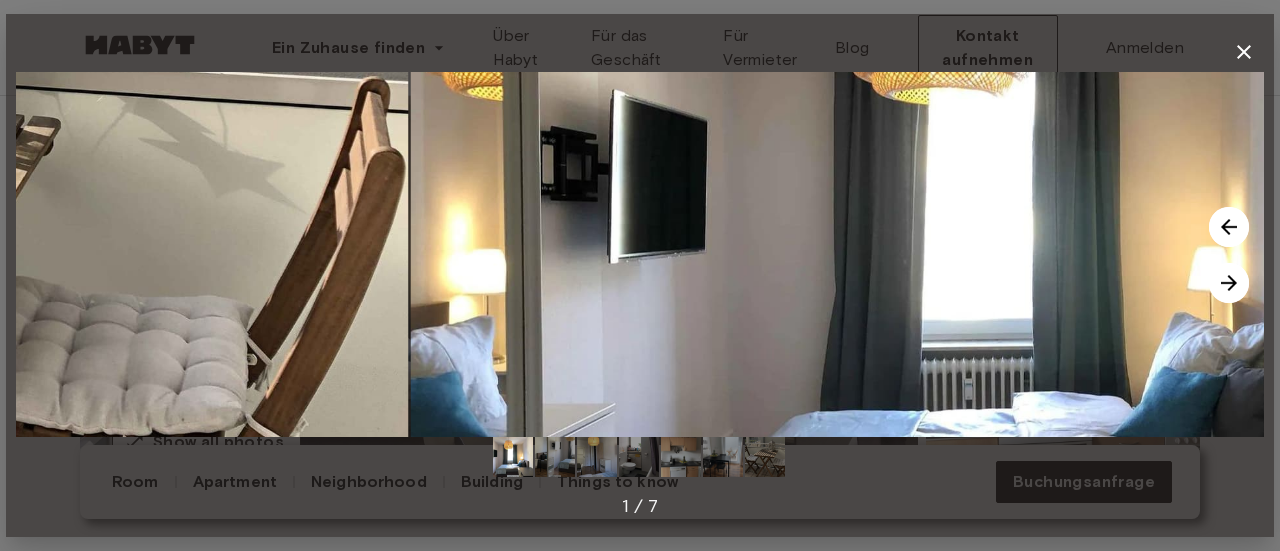 drag, startPoint x: 314, startPoint y: 290, endPoint x: 967, endPoint y: 301, distance: 653.09265 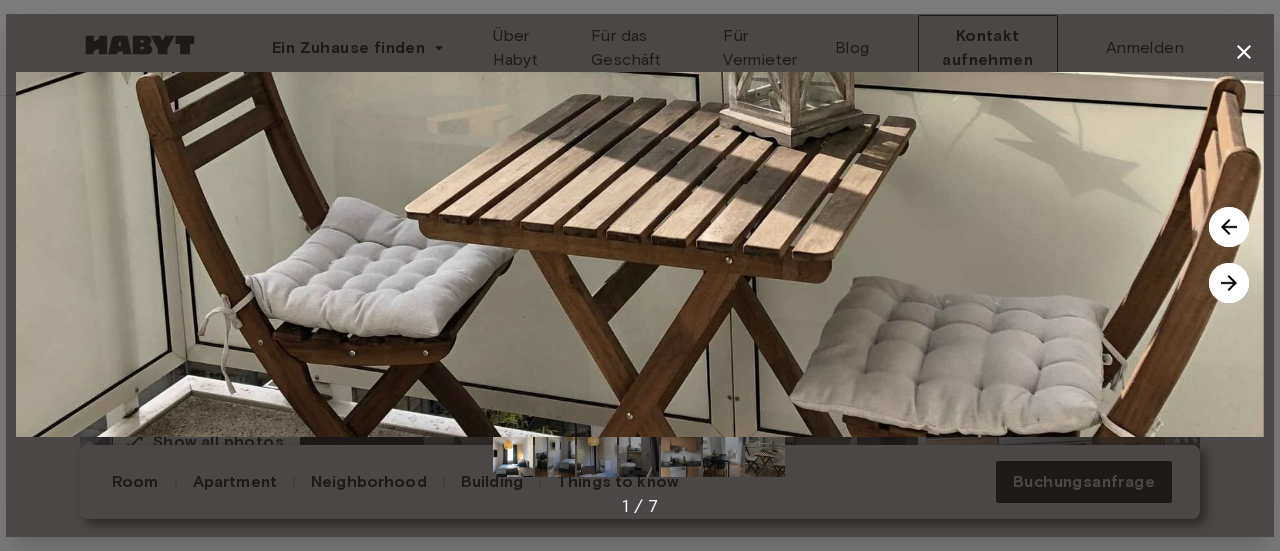 drag, startPoint x: 967, startPoint y: 301, endPoint x: 340, endPoint y: 419, distance: 638.0071 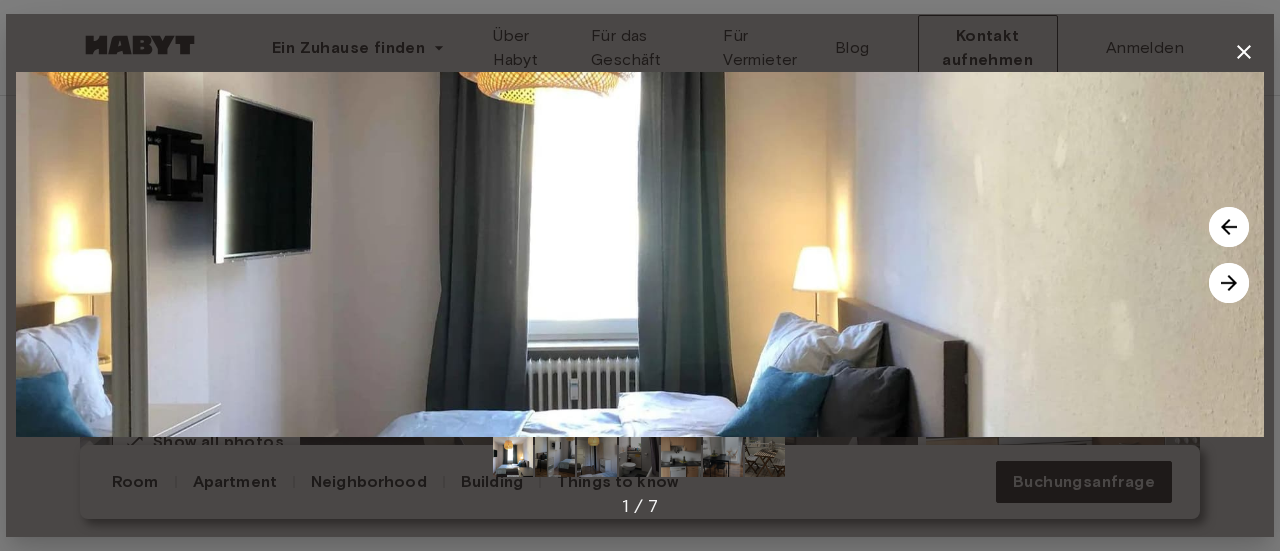 click at bounding box center (1229, 283) 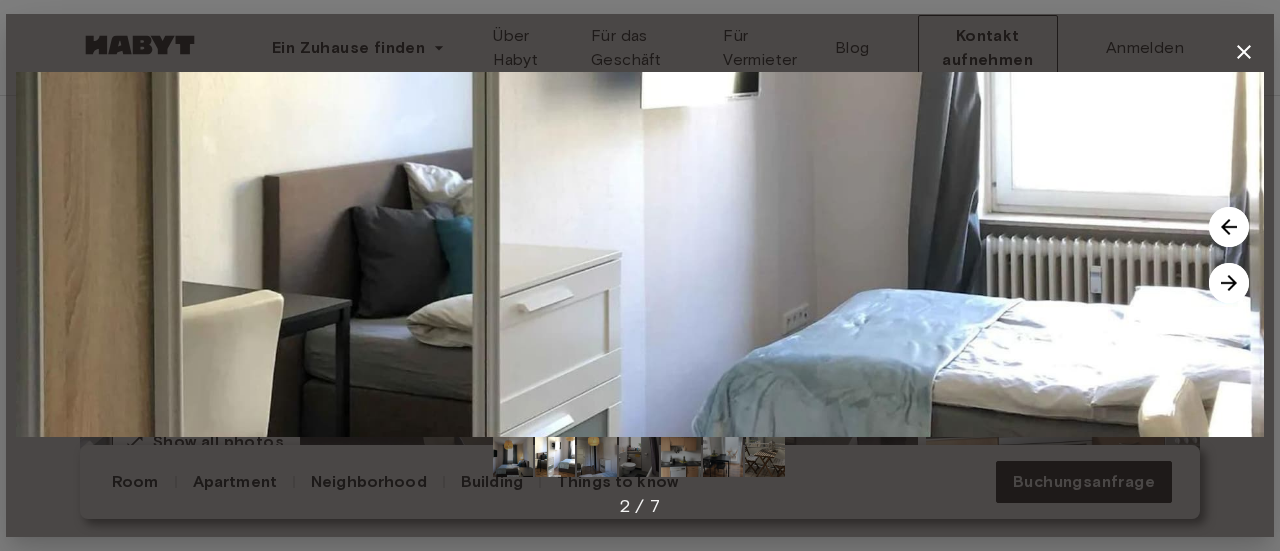 click at bounding box center (1229, 283) 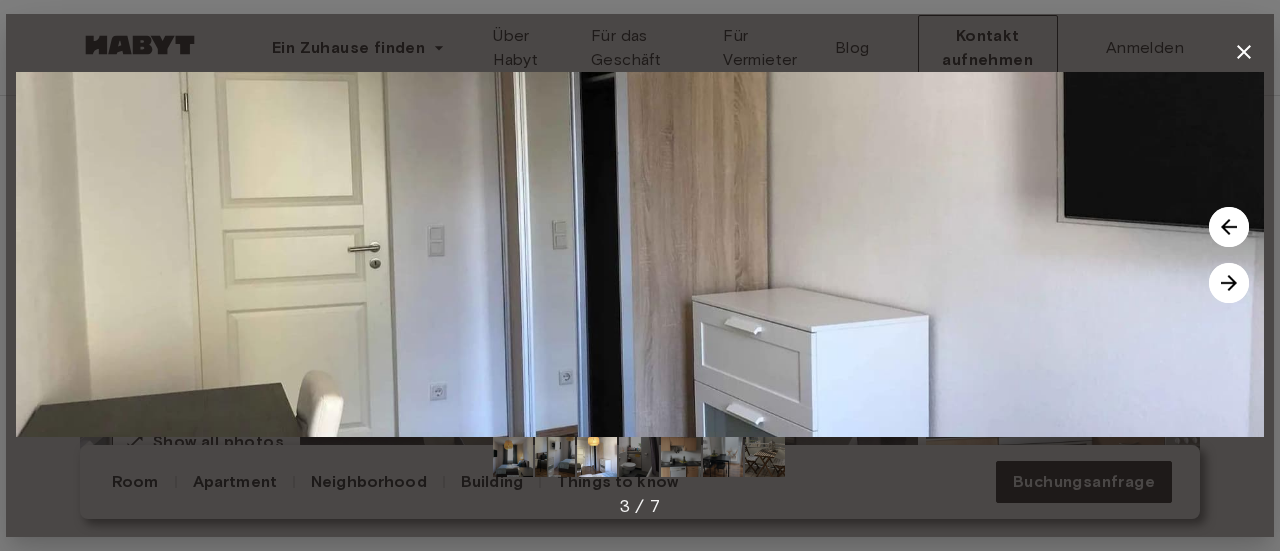 click at bounding box center [1229, 283] 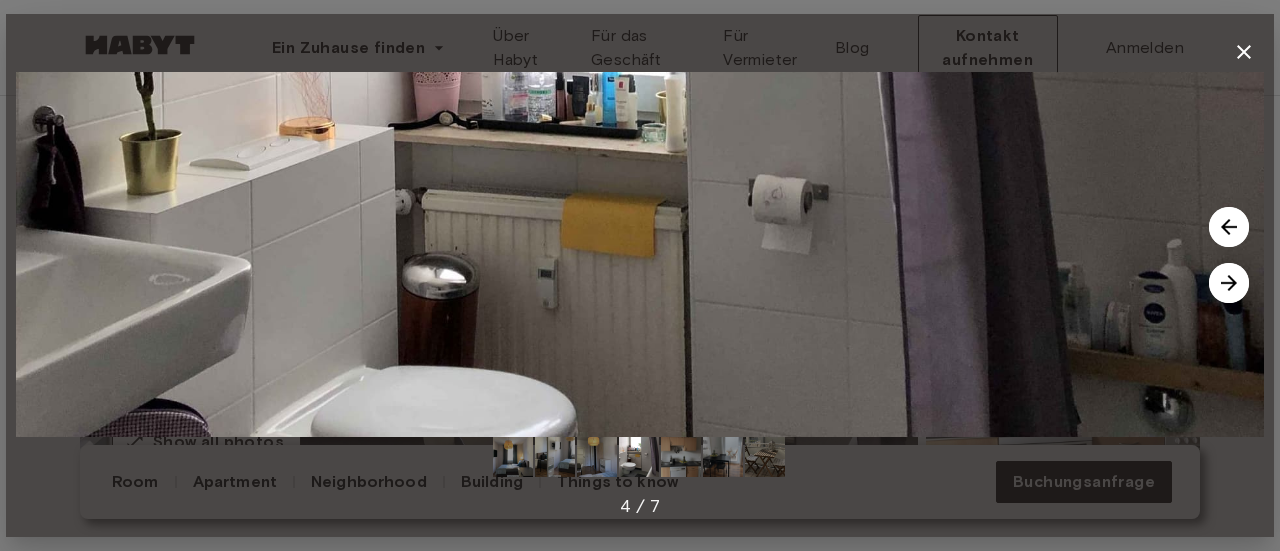 click at bounding box center (1229, 283) 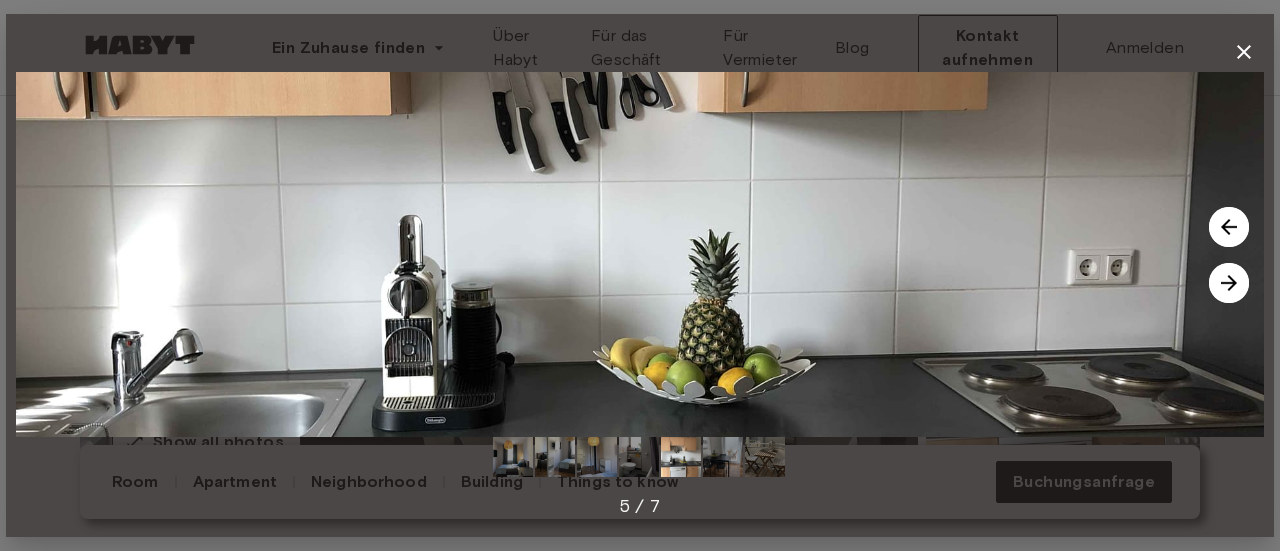 click at bounding box center (1229, 283) 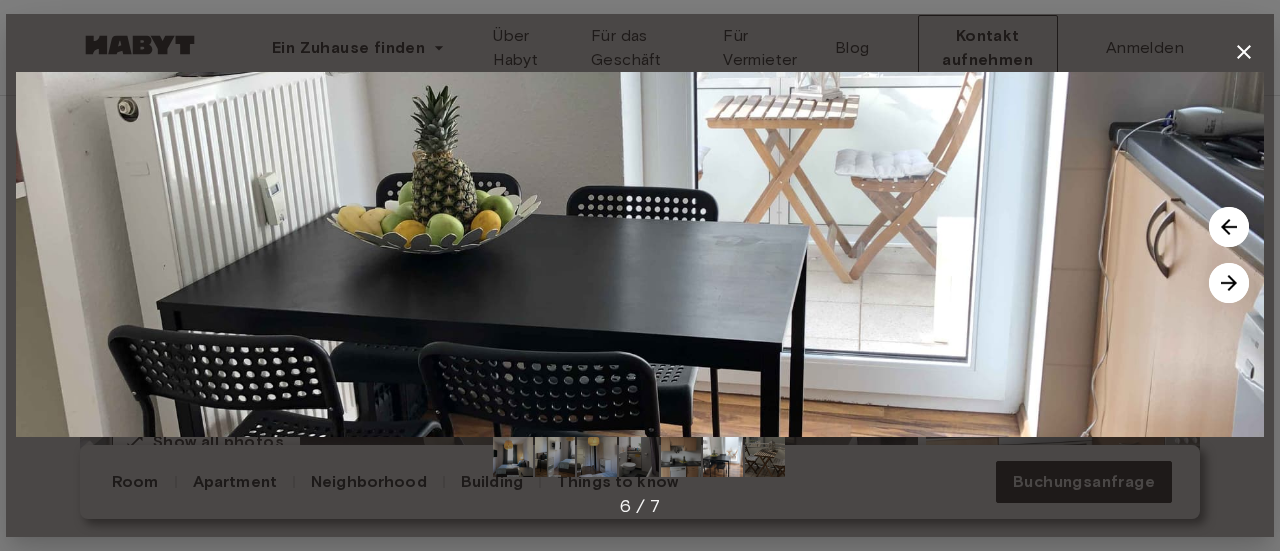 click at bounding box center (1229, 283) 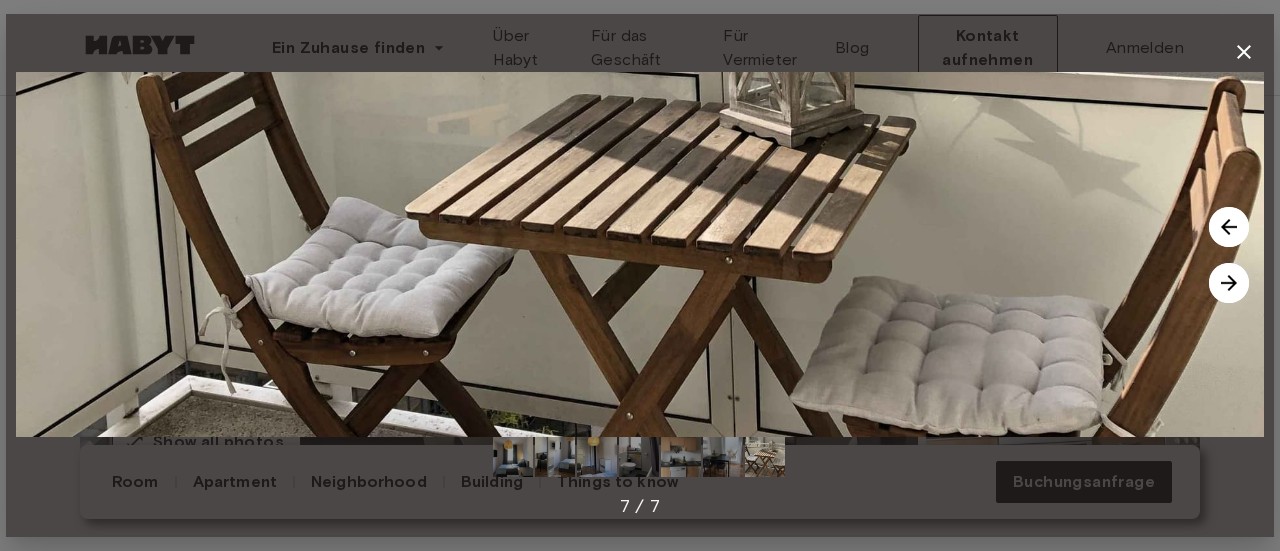 click at bounding box center (1229, 283) 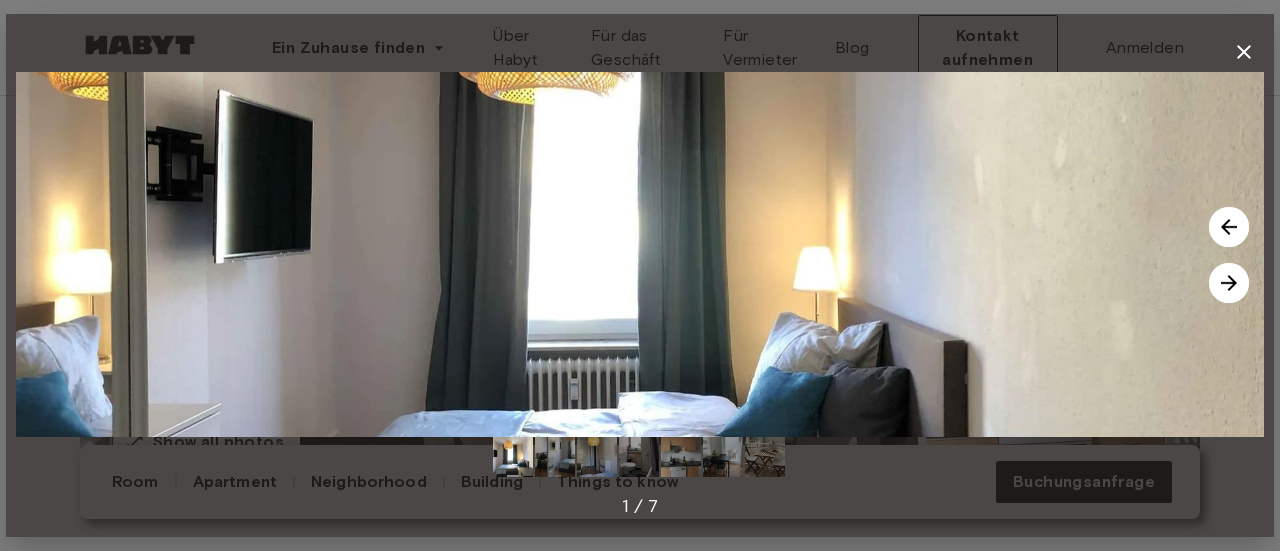 click at bounding box center [1229, 283] 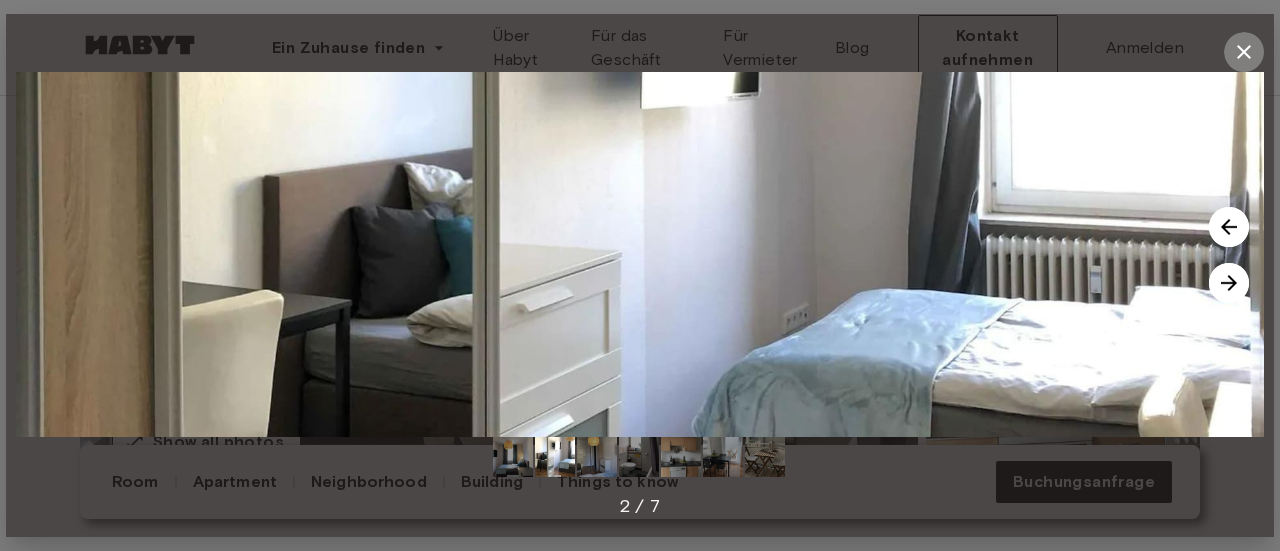 click 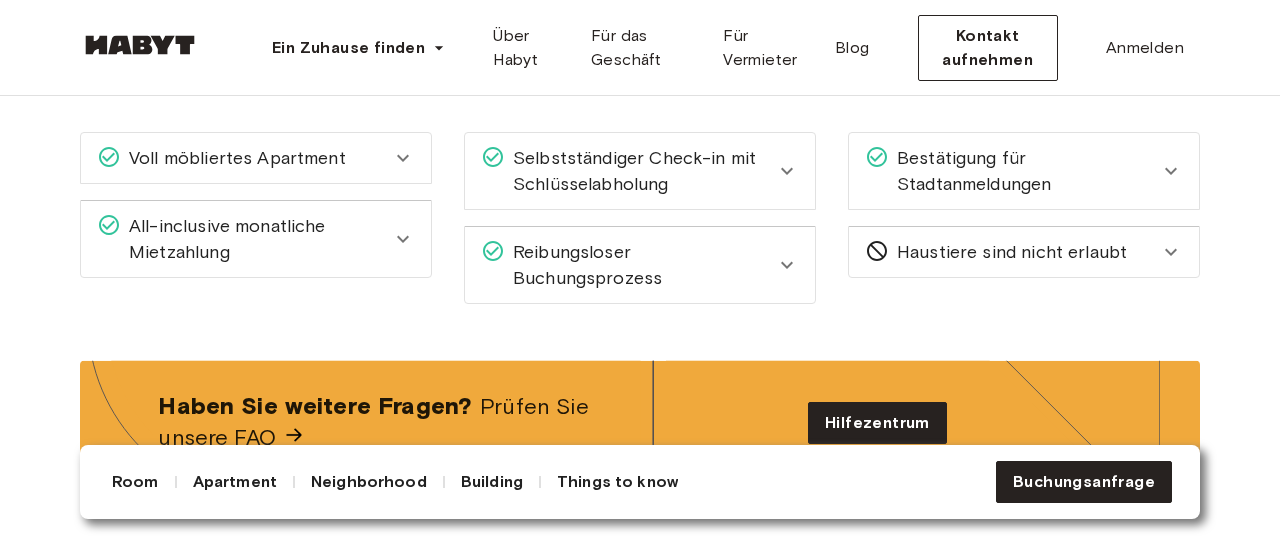 scroll, scrollTop: 2560, scrollLeft: 0, axis: vertical 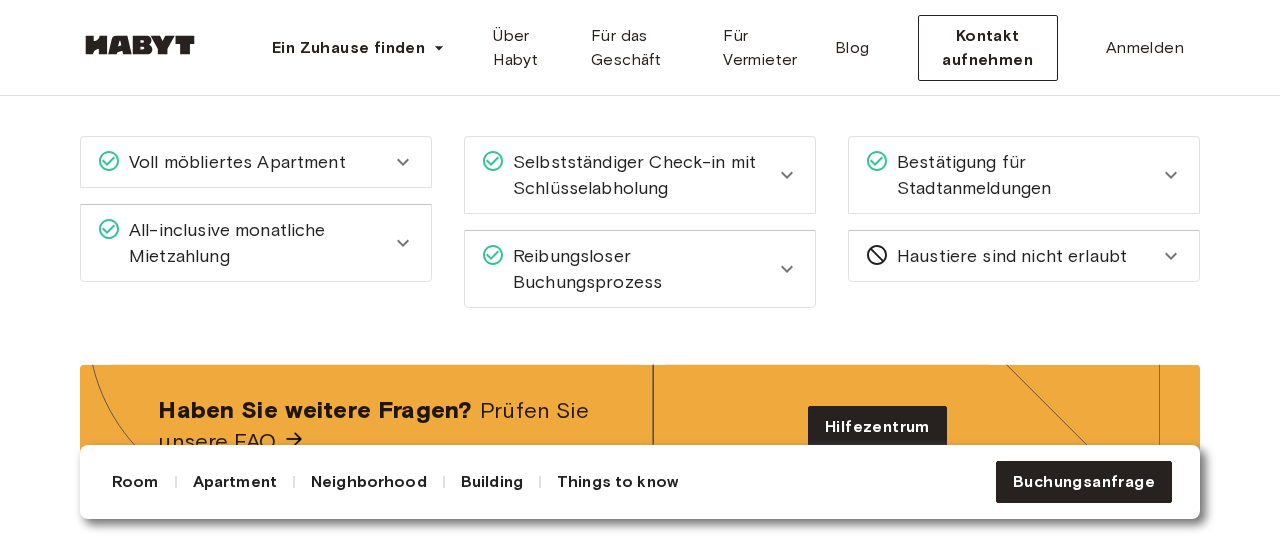 click 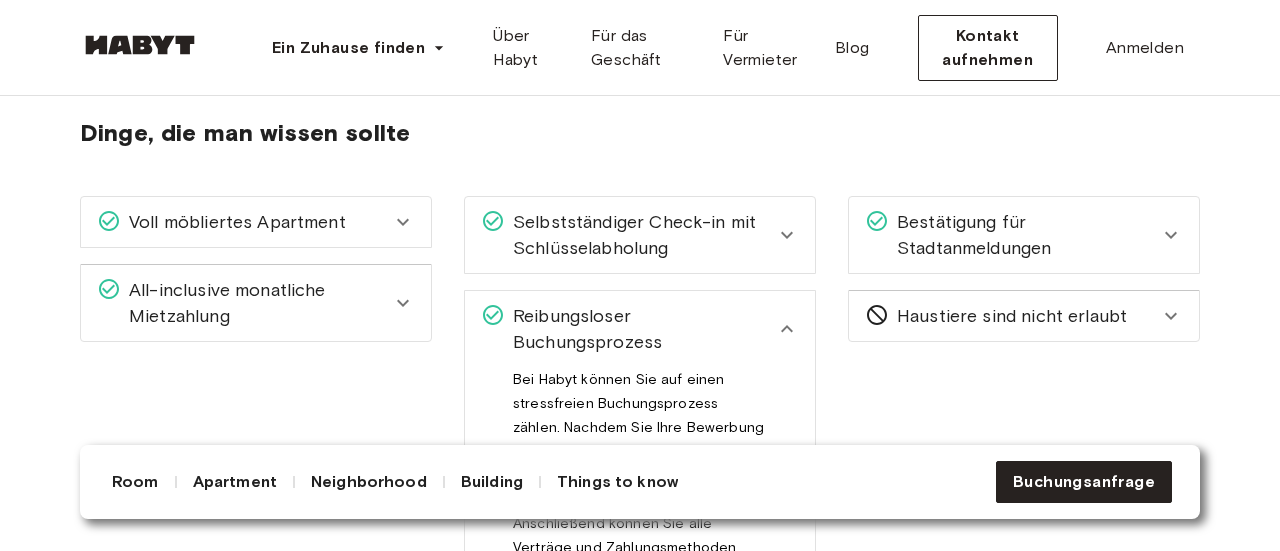 scroll, scrollTop: 2496, scrollLeft: 0, axis: vertical 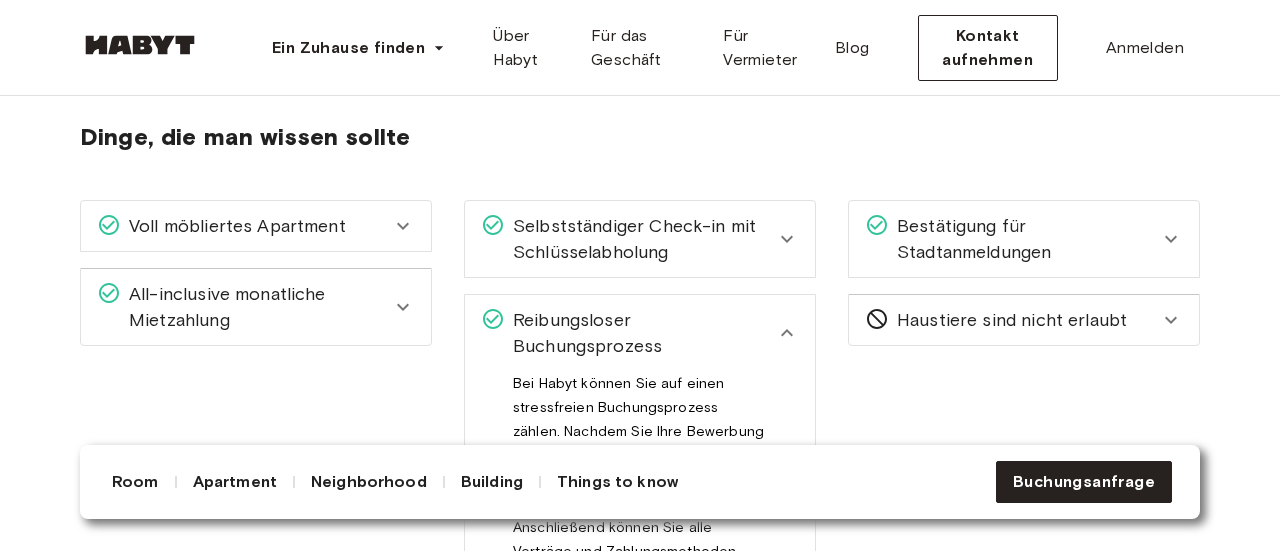 click on "Voll möbliertes Apartment" at bounding box center (244, 226) 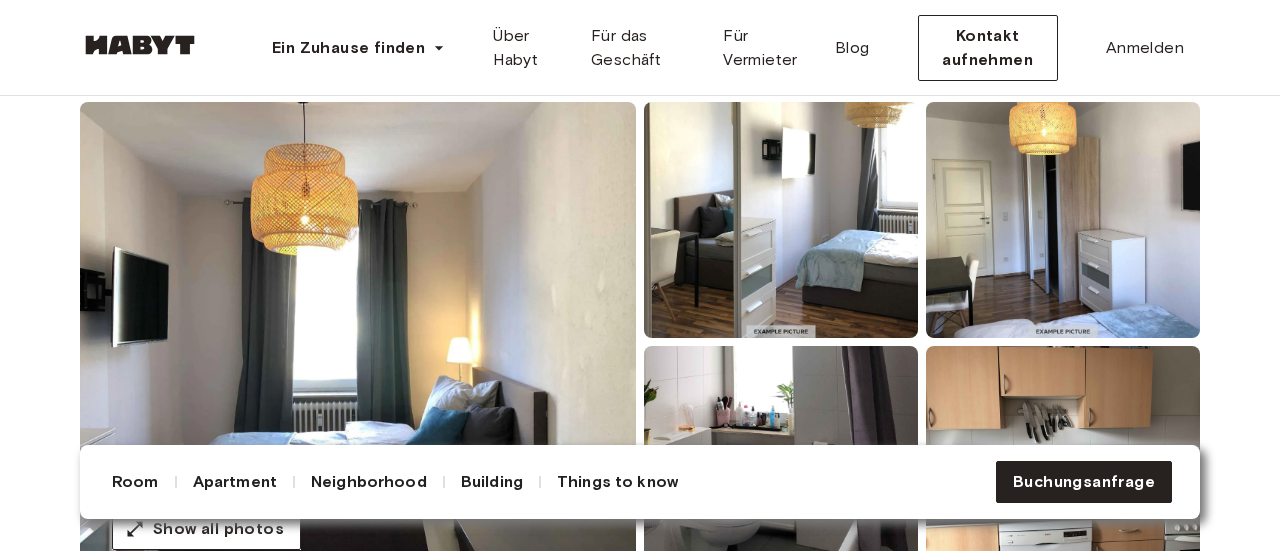 scroll, scrollTop: 167, scrollLeft: 0, axis: vertical 